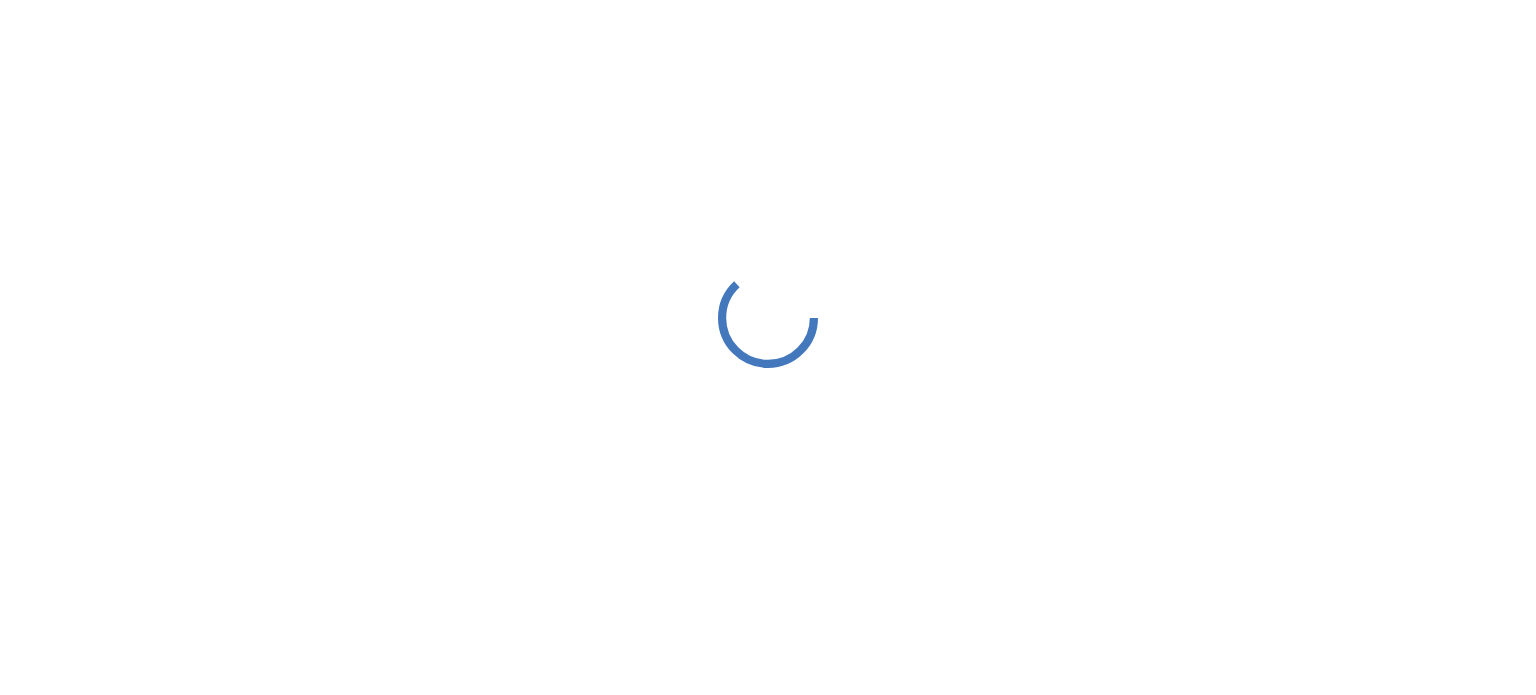 scroll, scrollTop: 0, scrollLeft: 0, axis: both 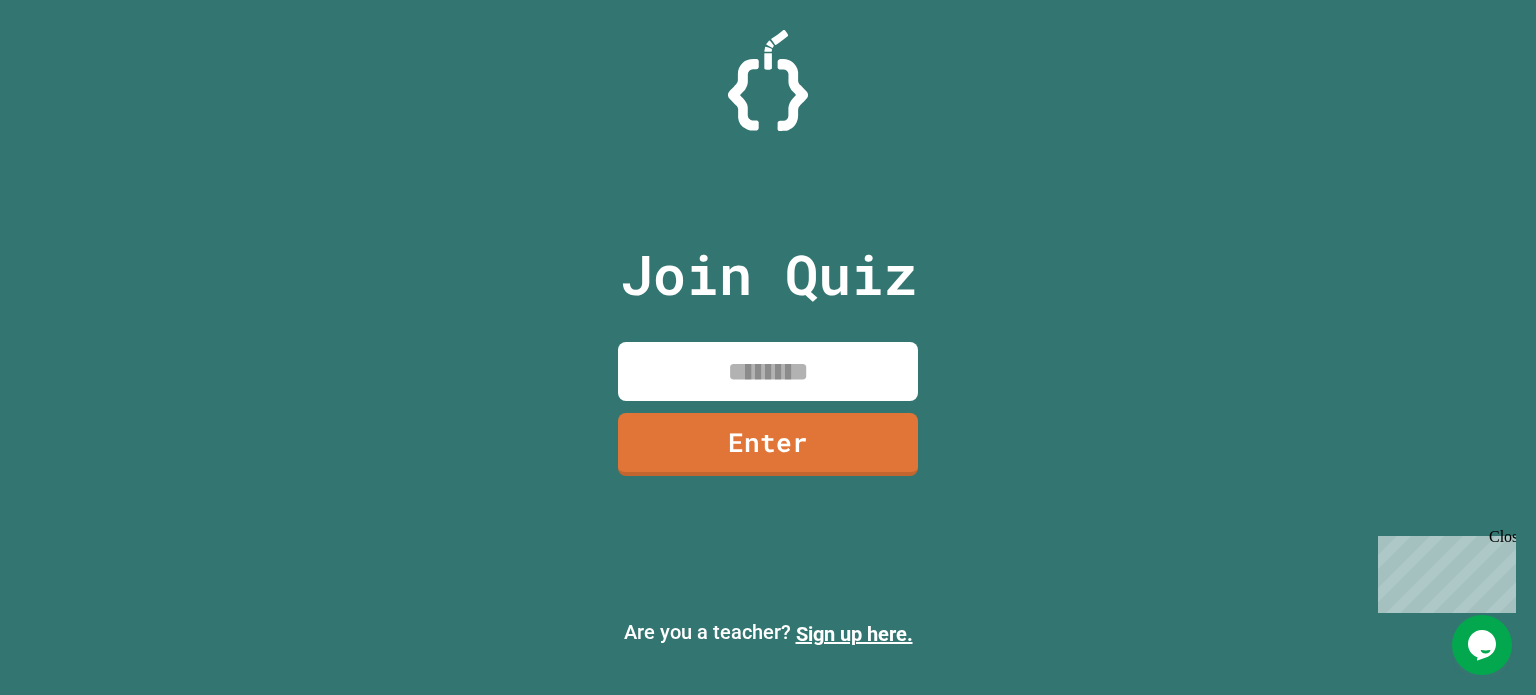 click at bounding box center [768, 80] 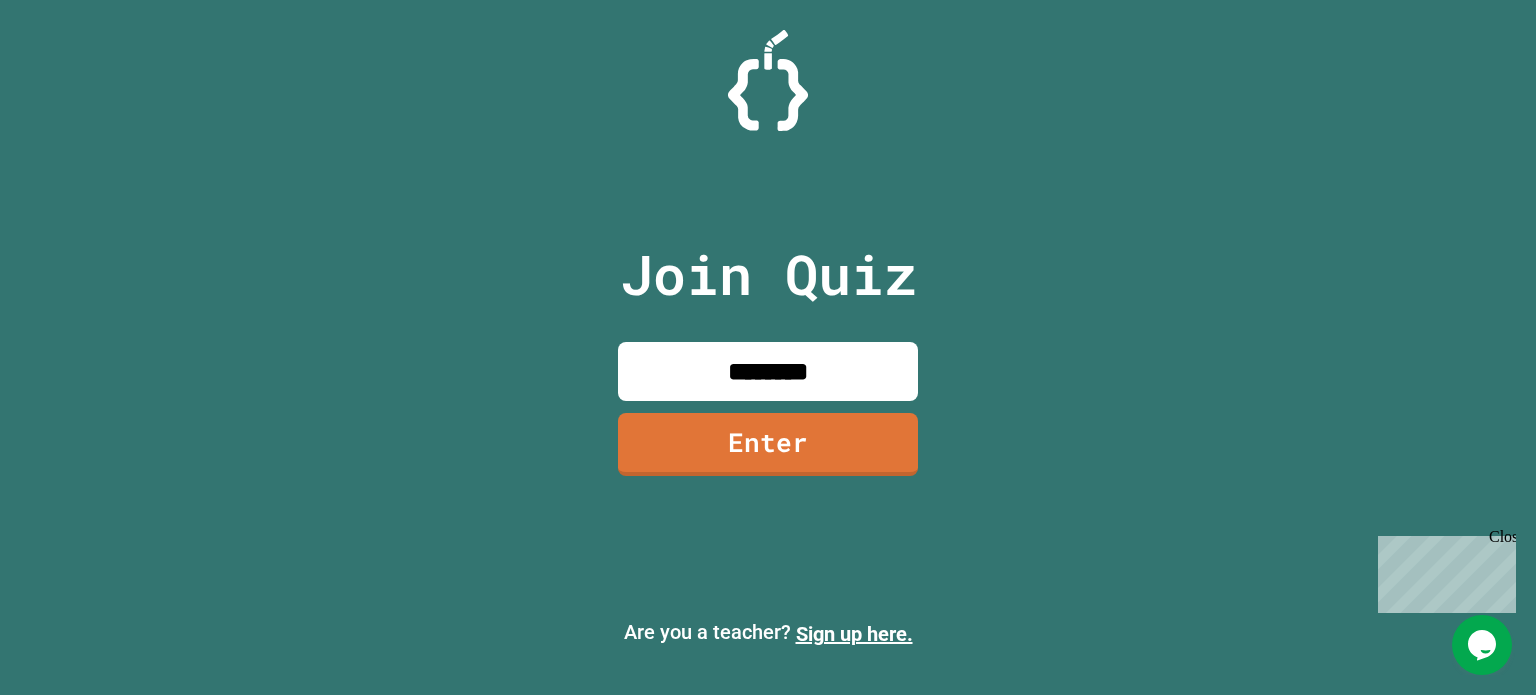 type on "********" 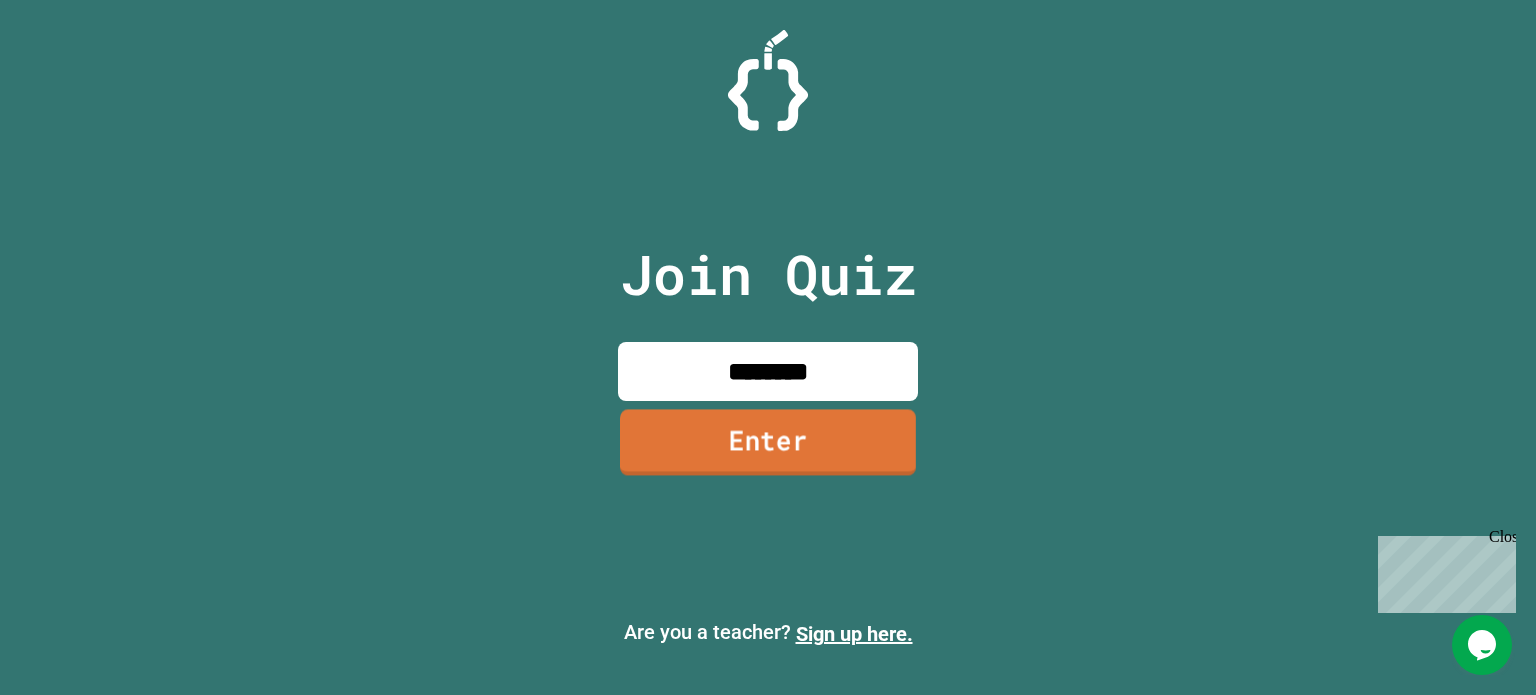 click on "Enter" at bounding box center (768, 442) 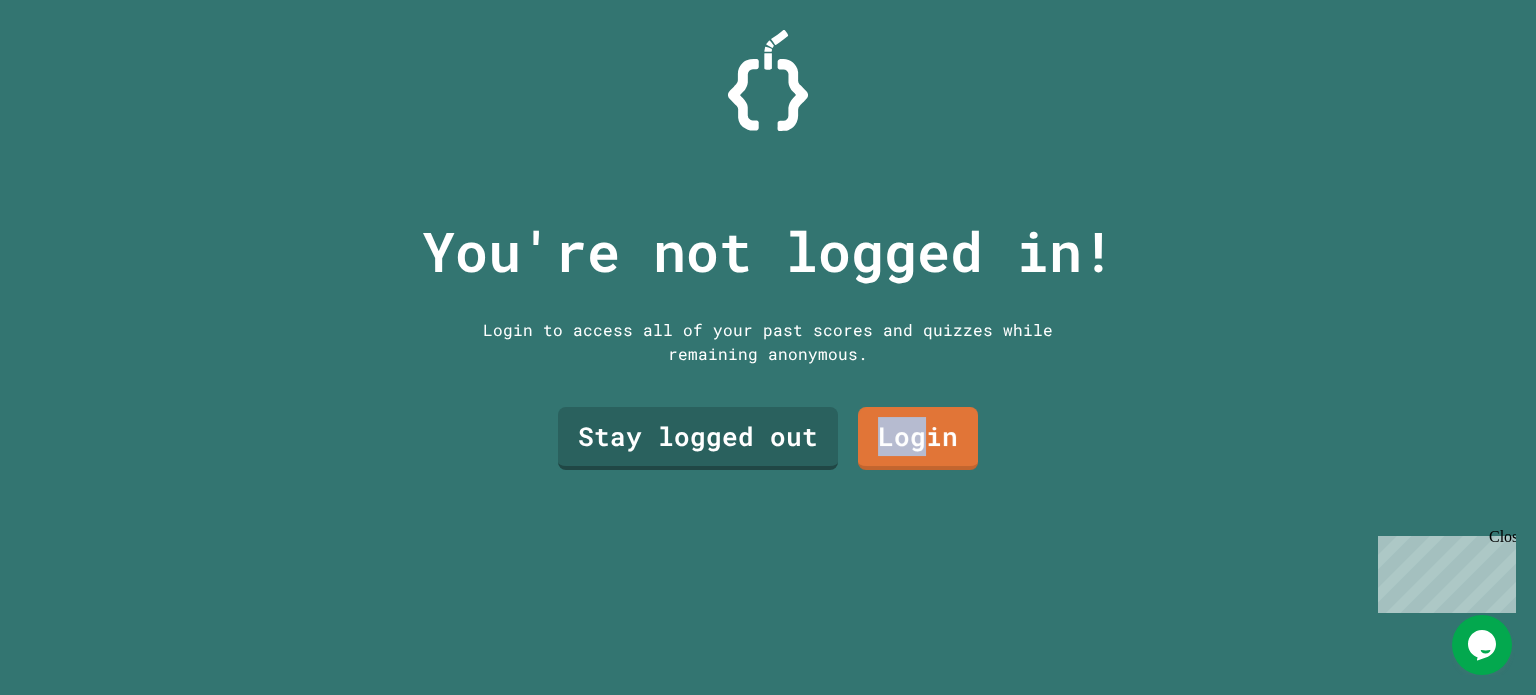 drag, startPoint x: 916, startPoint y: 435, endPoint x: 854, endPoint y: 652, distance: 225.68341 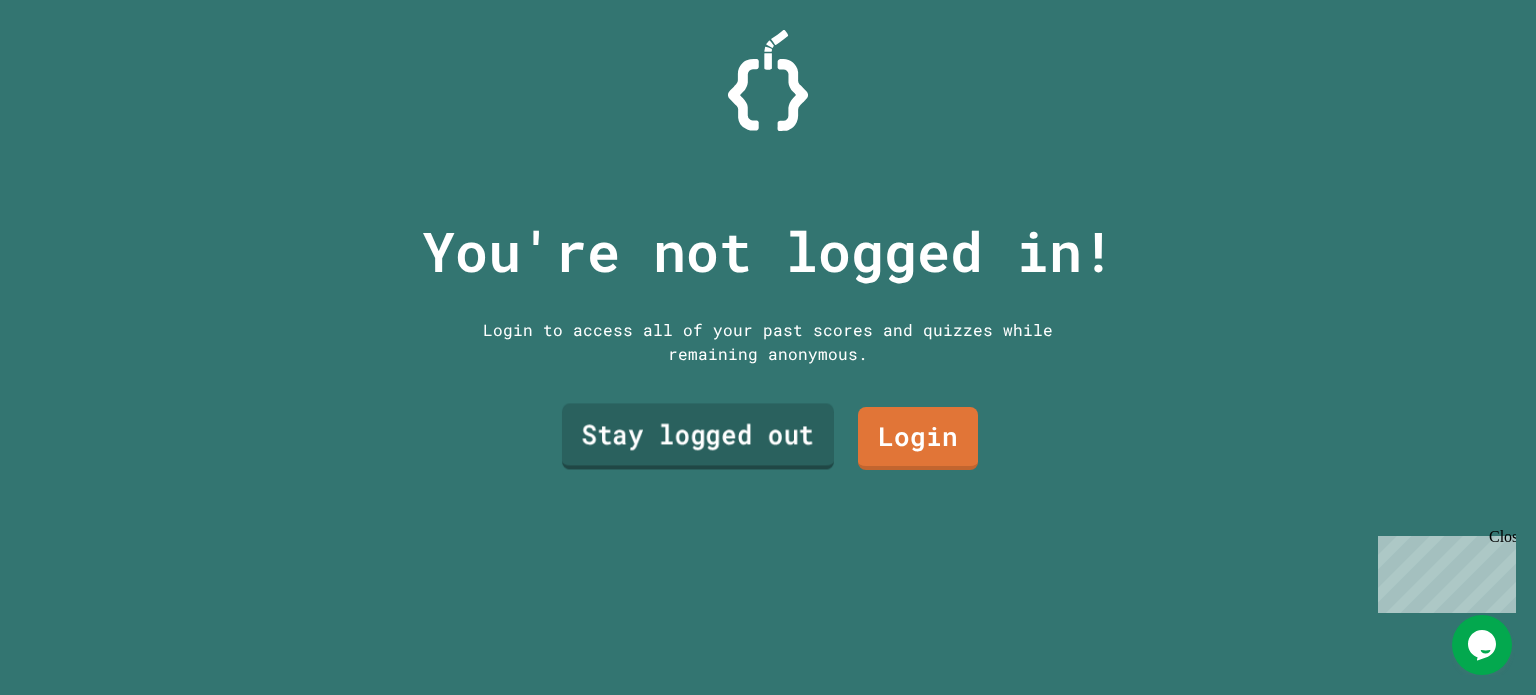click on "Stay logged out" at bounding box center [698, 437] 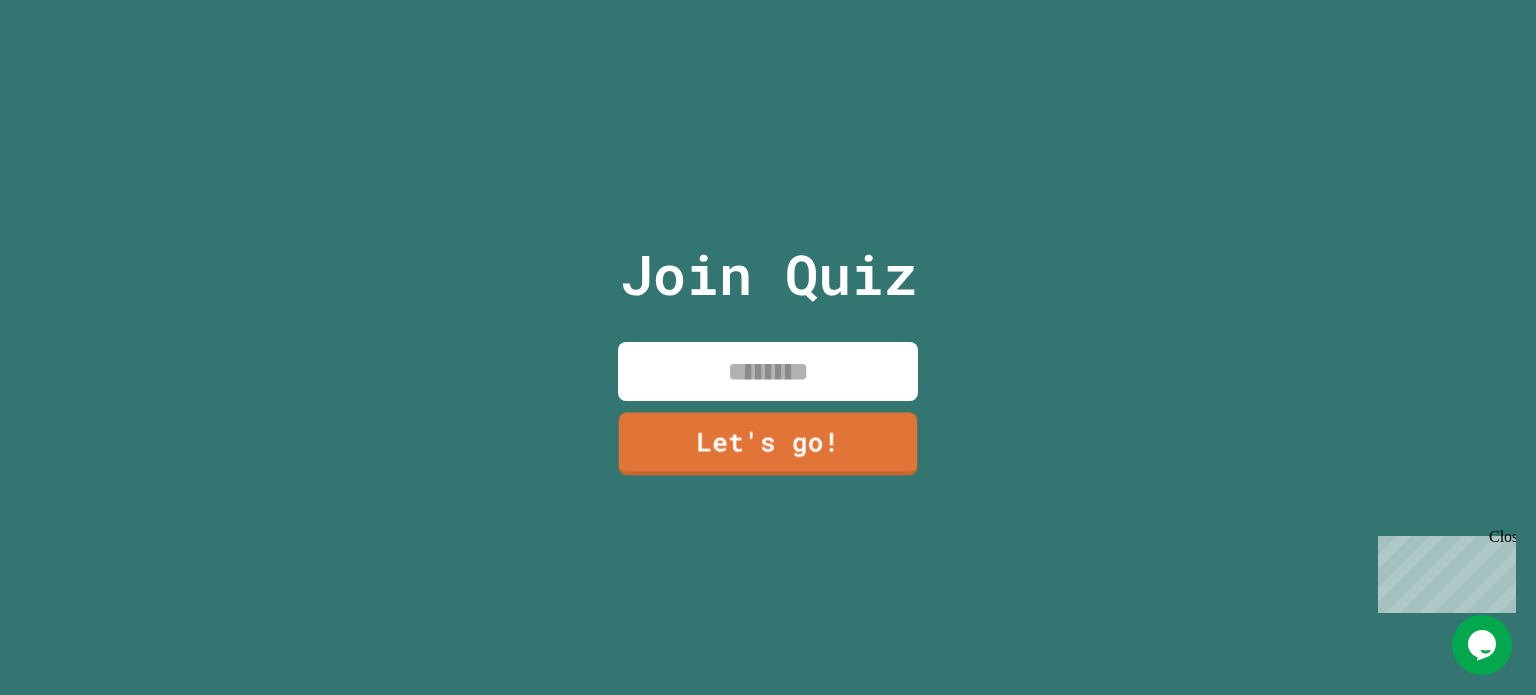 click at bounding box center [768, 371] 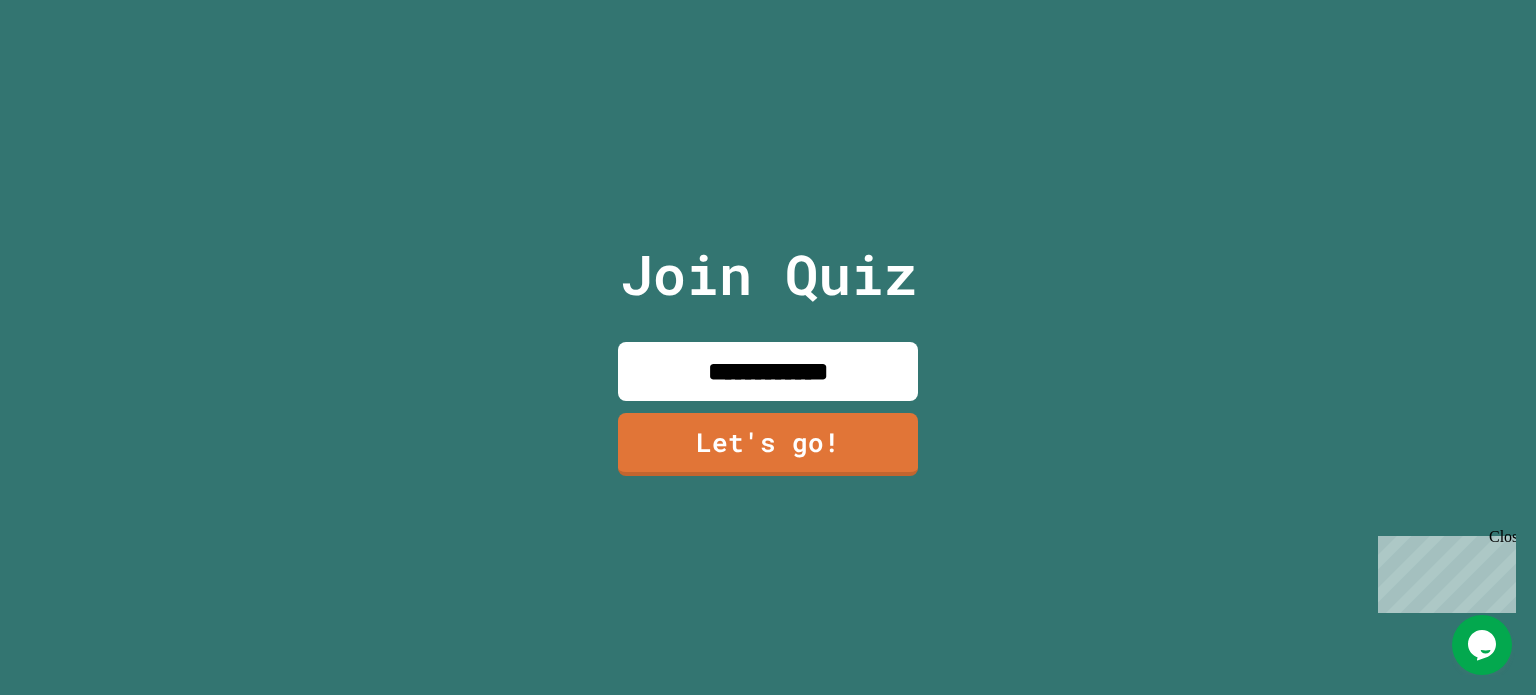 type on "**********" 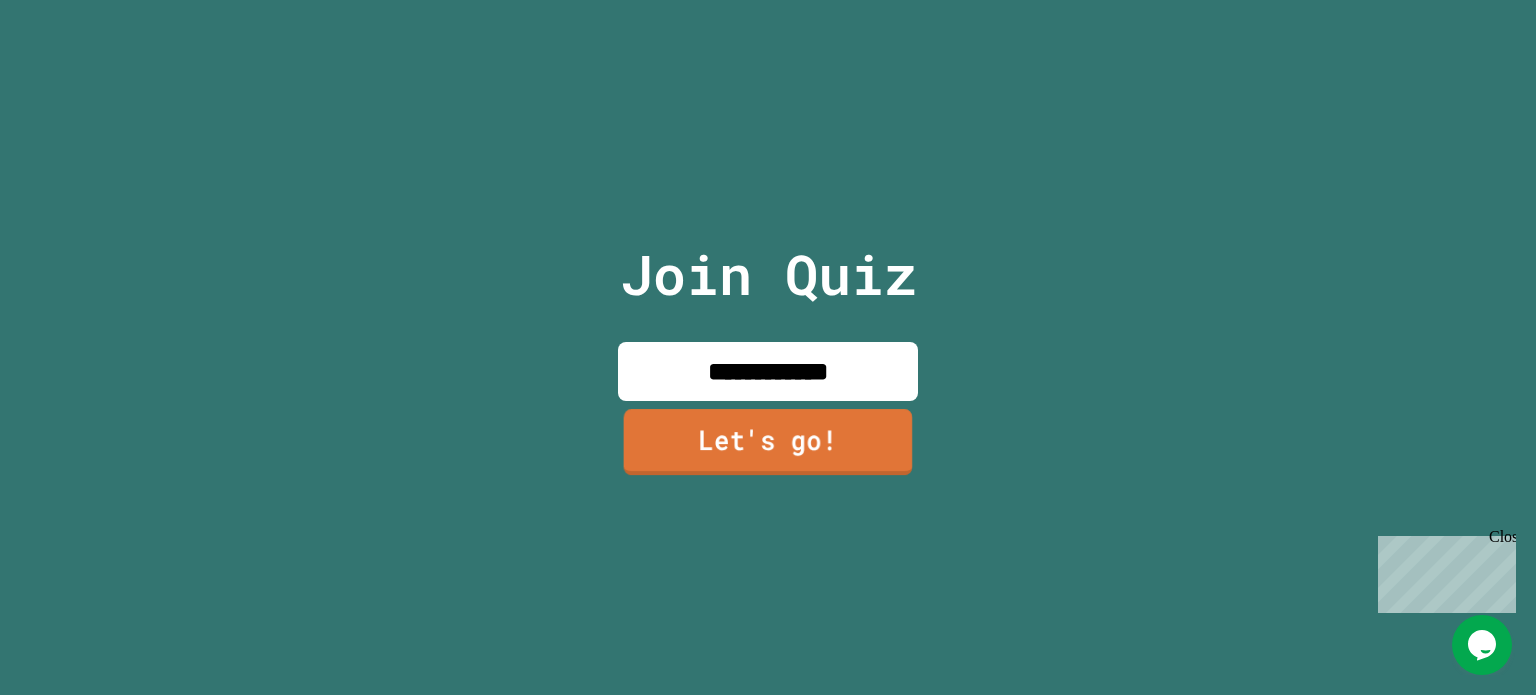 click on "Let's go!" at bounding box center (768, 442) 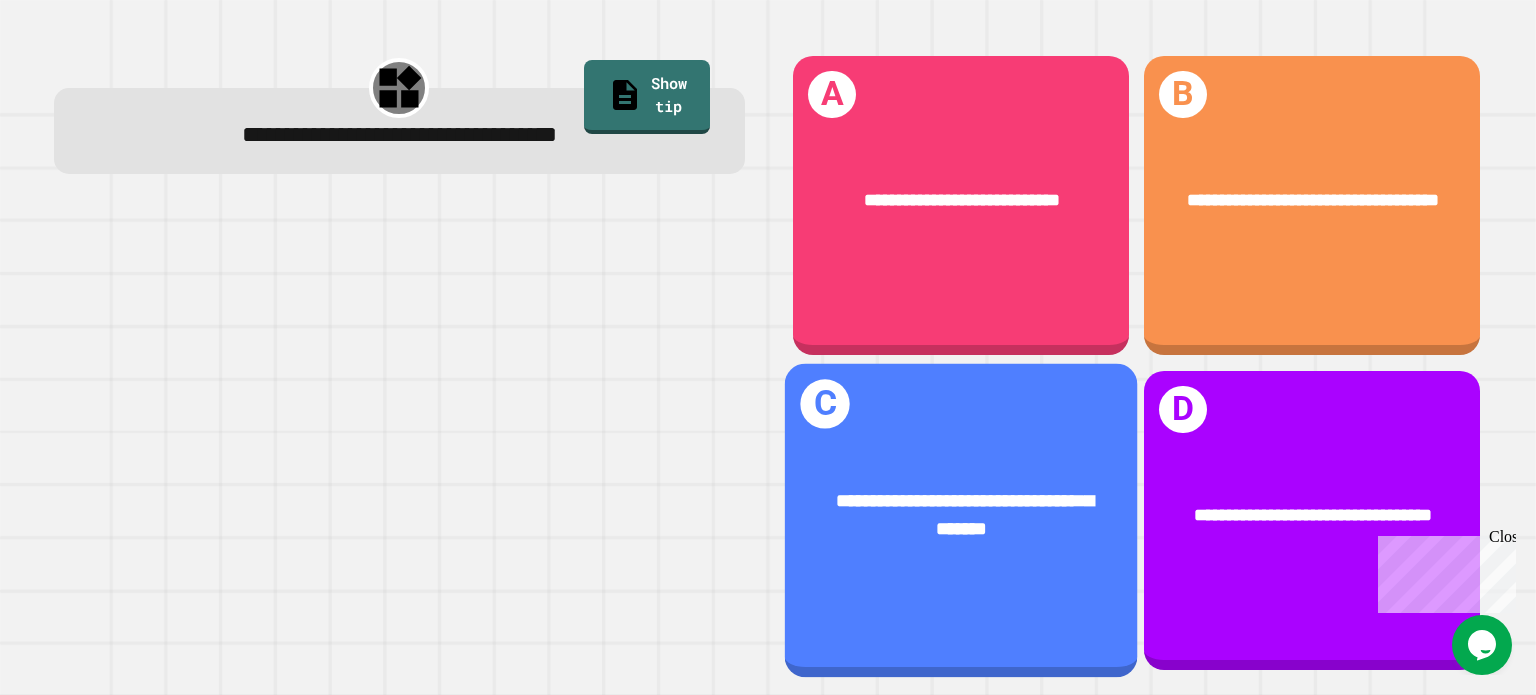 click on "**********" at bounding box center [961, 514] 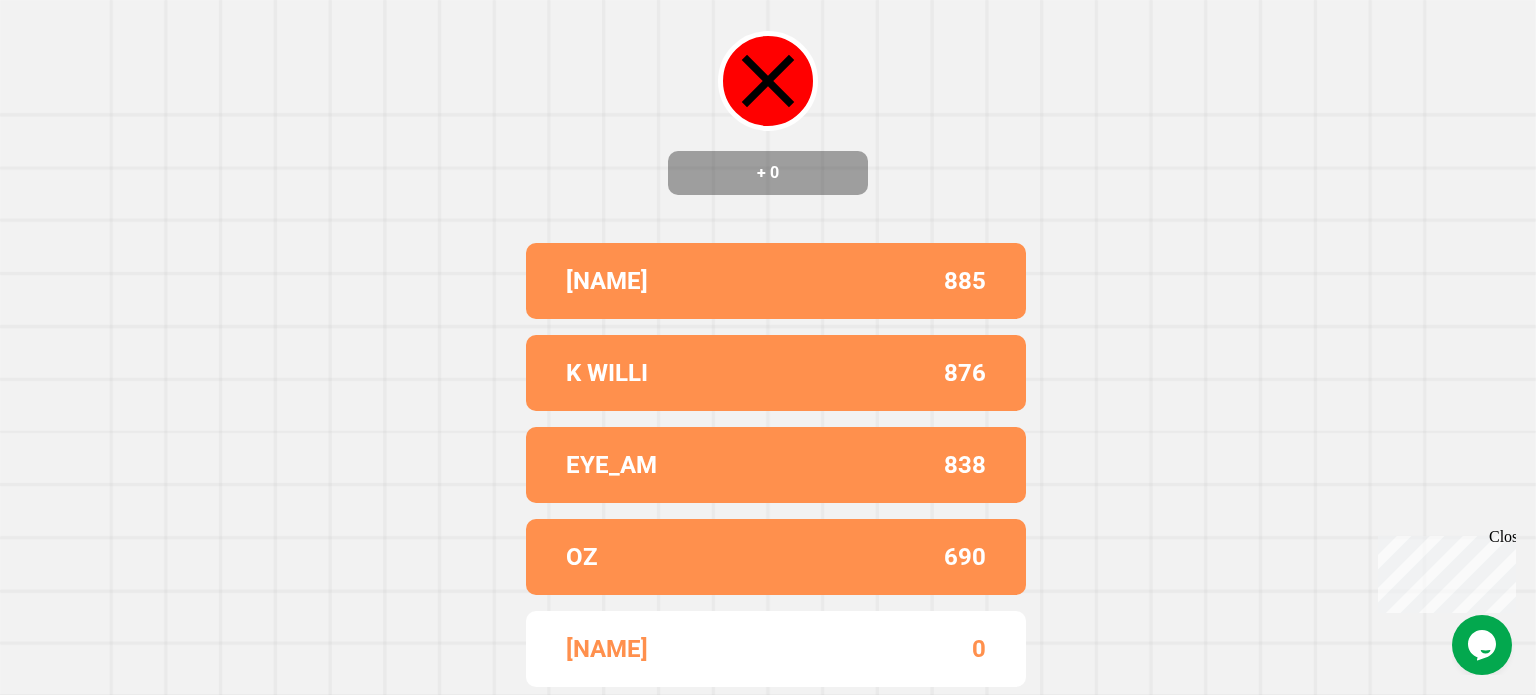 scroll, scrollTop: 0, scrollLeft: 0, axis: both 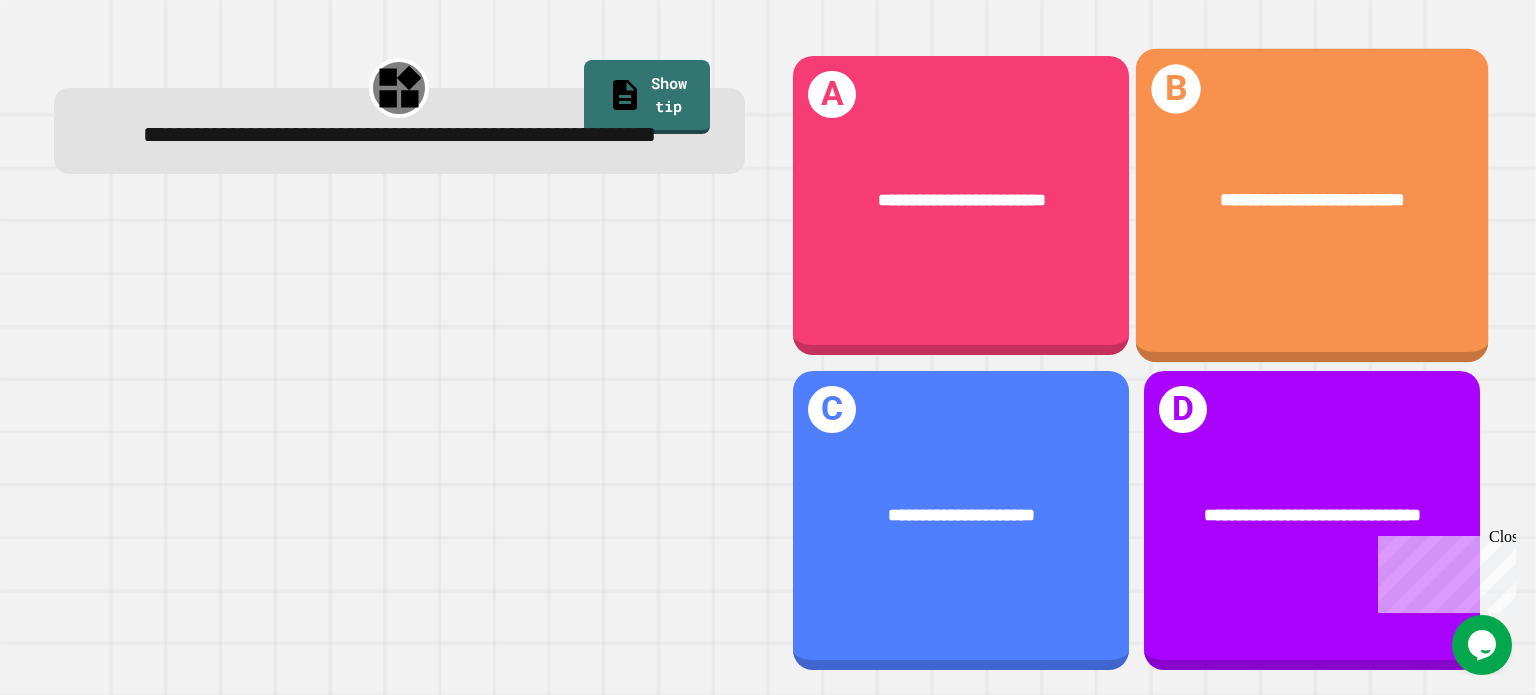 click on "**********" at bounding box center [1312, 206] 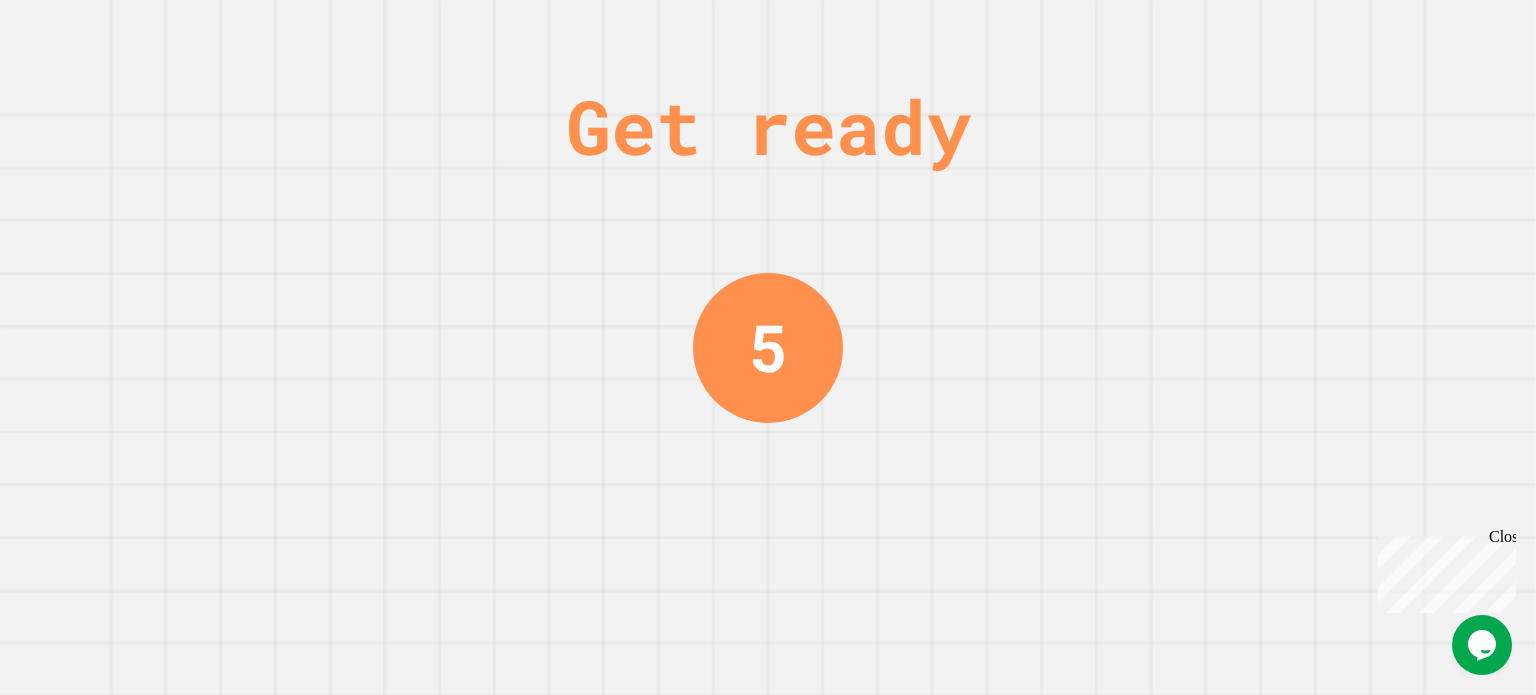 scroll, scrollTop: 0, scrollLeft: 0, axis: both 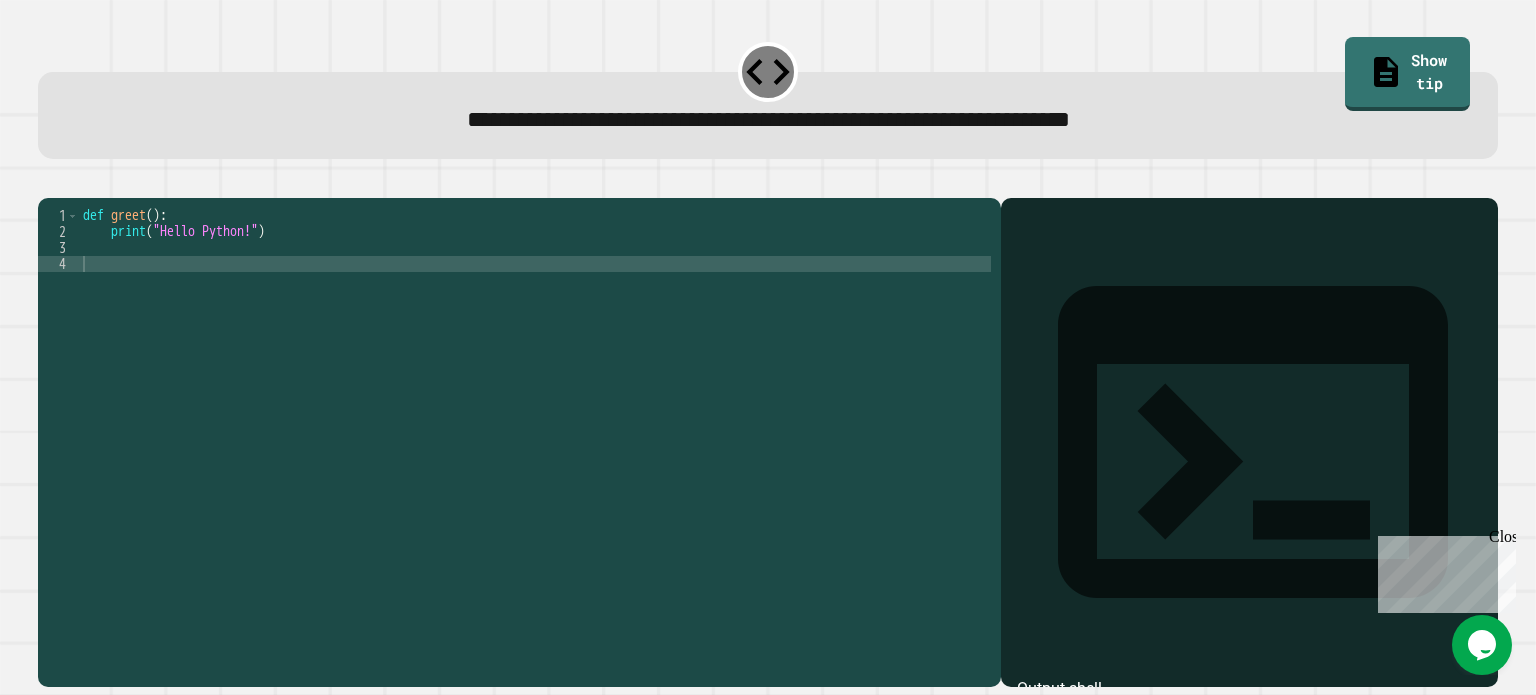 click at bounding box center [1249, 471] 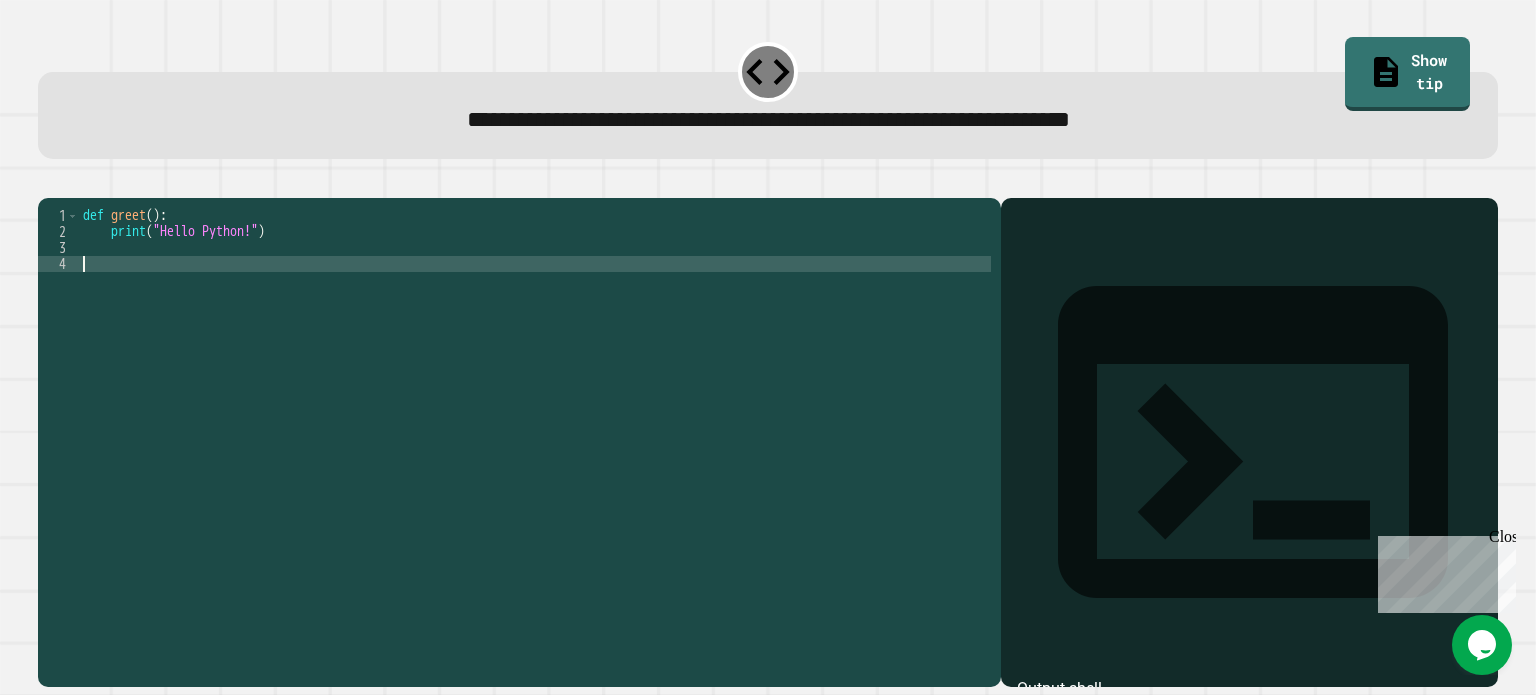 click on "def   greet ( ) :      print ( "Hello Python!" )" at bounding box center (535, 424) 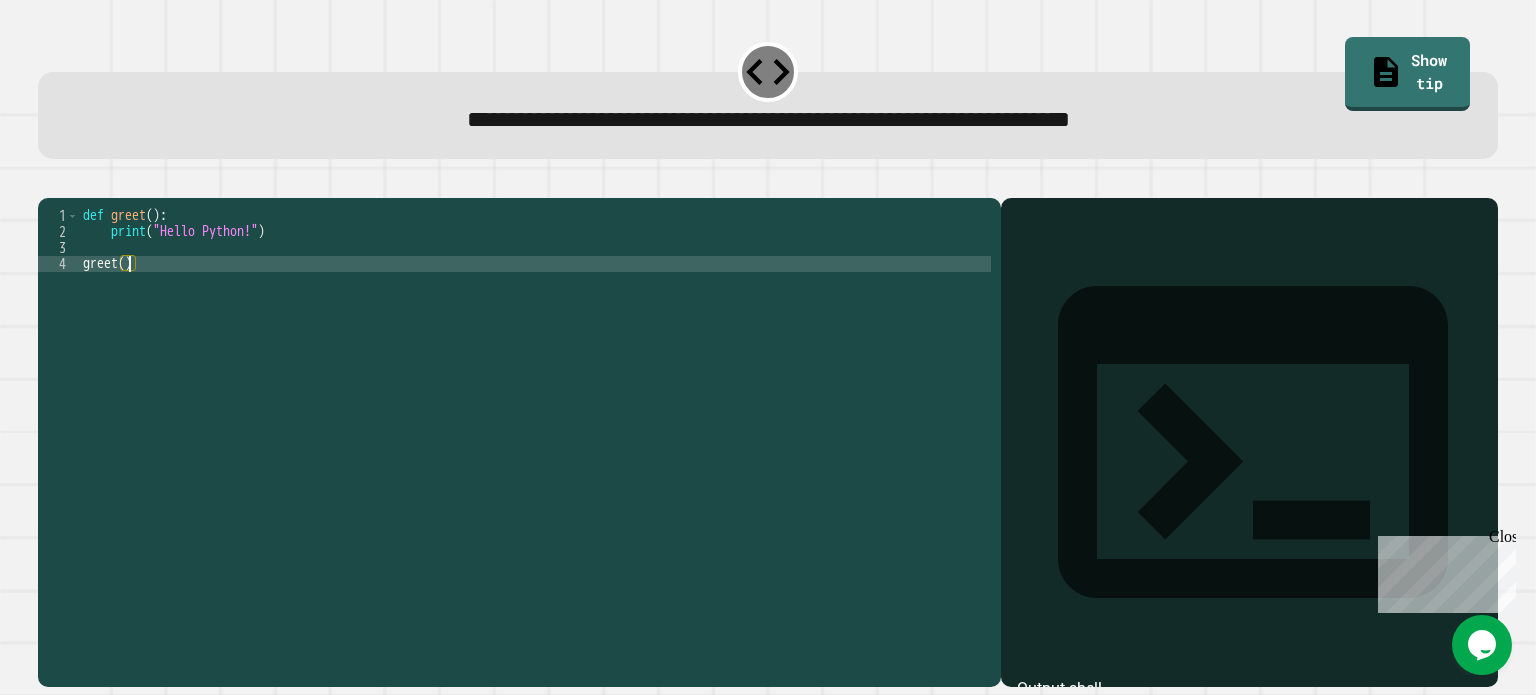 scroll, scrollTop: 0, scrollLeft: 2, axis: horizontal 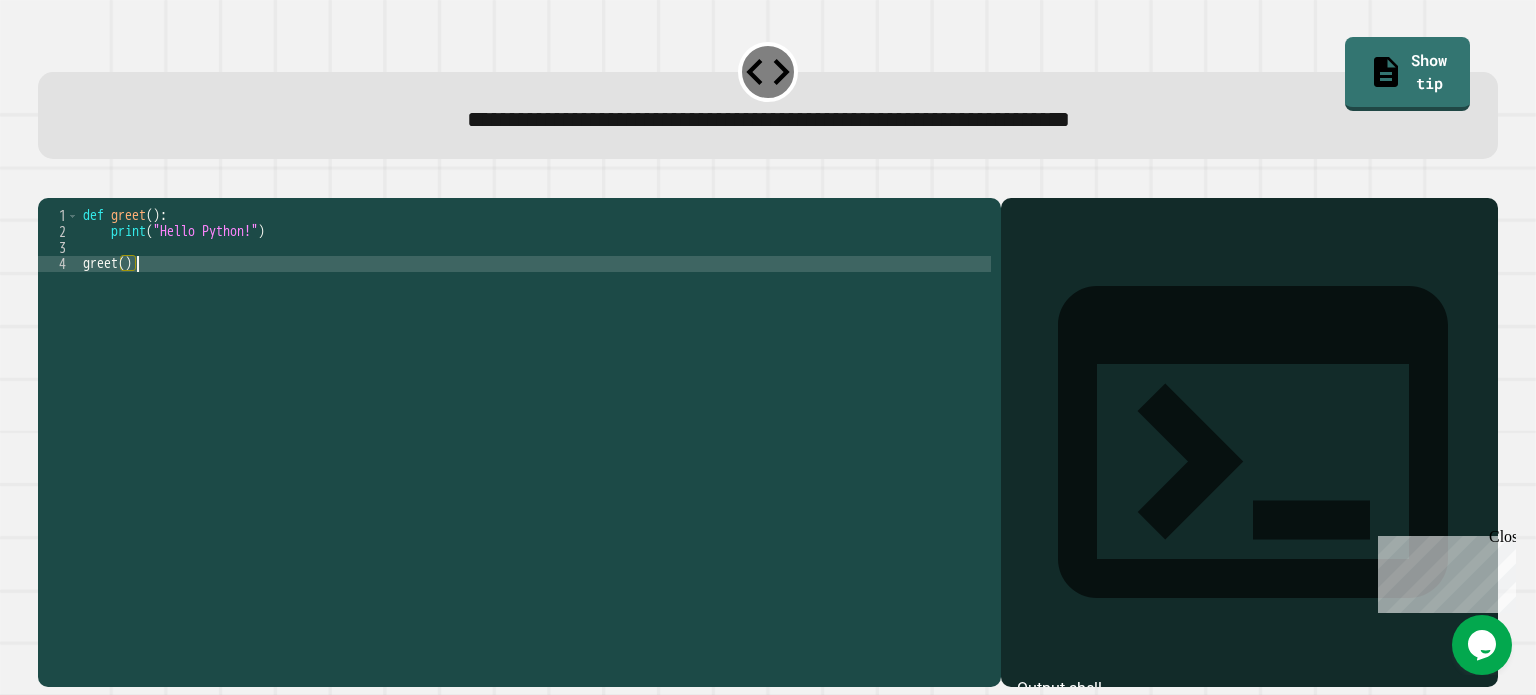 type on "*******" 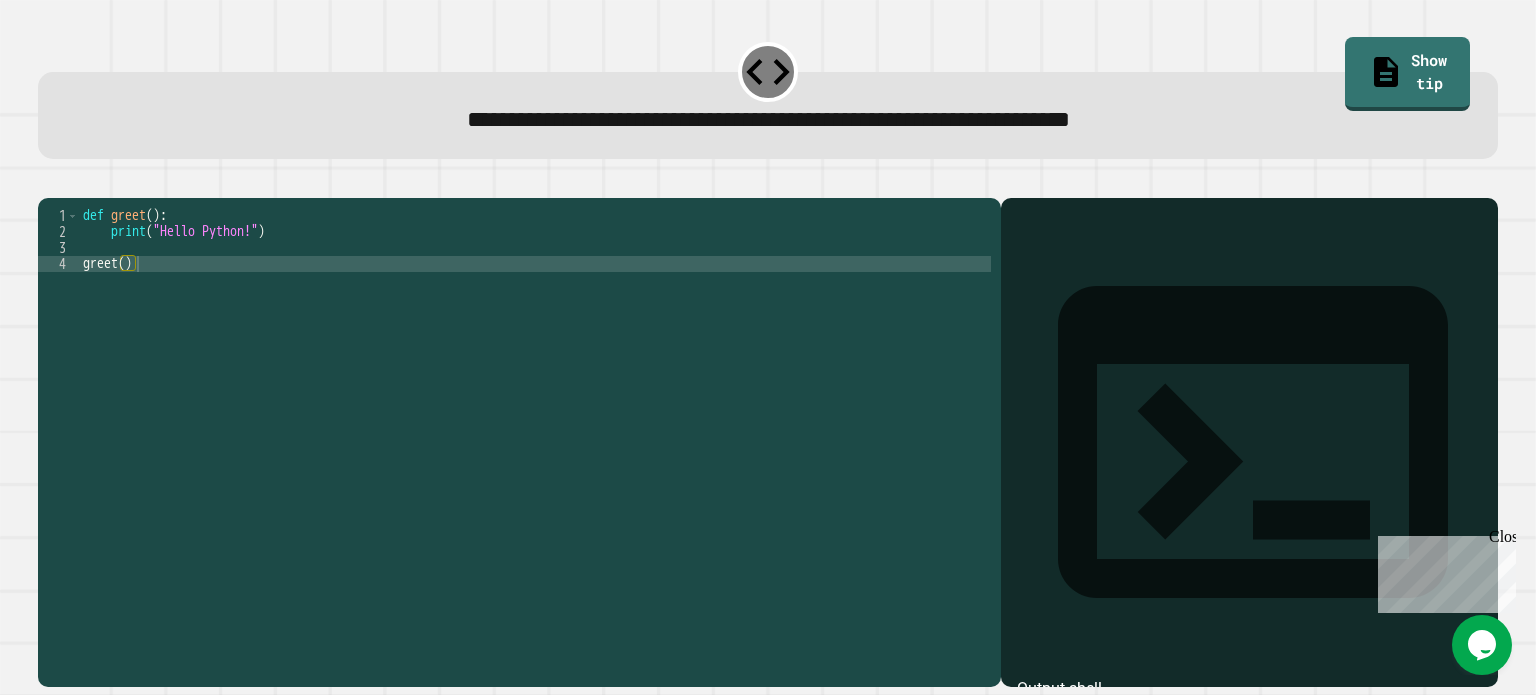 click 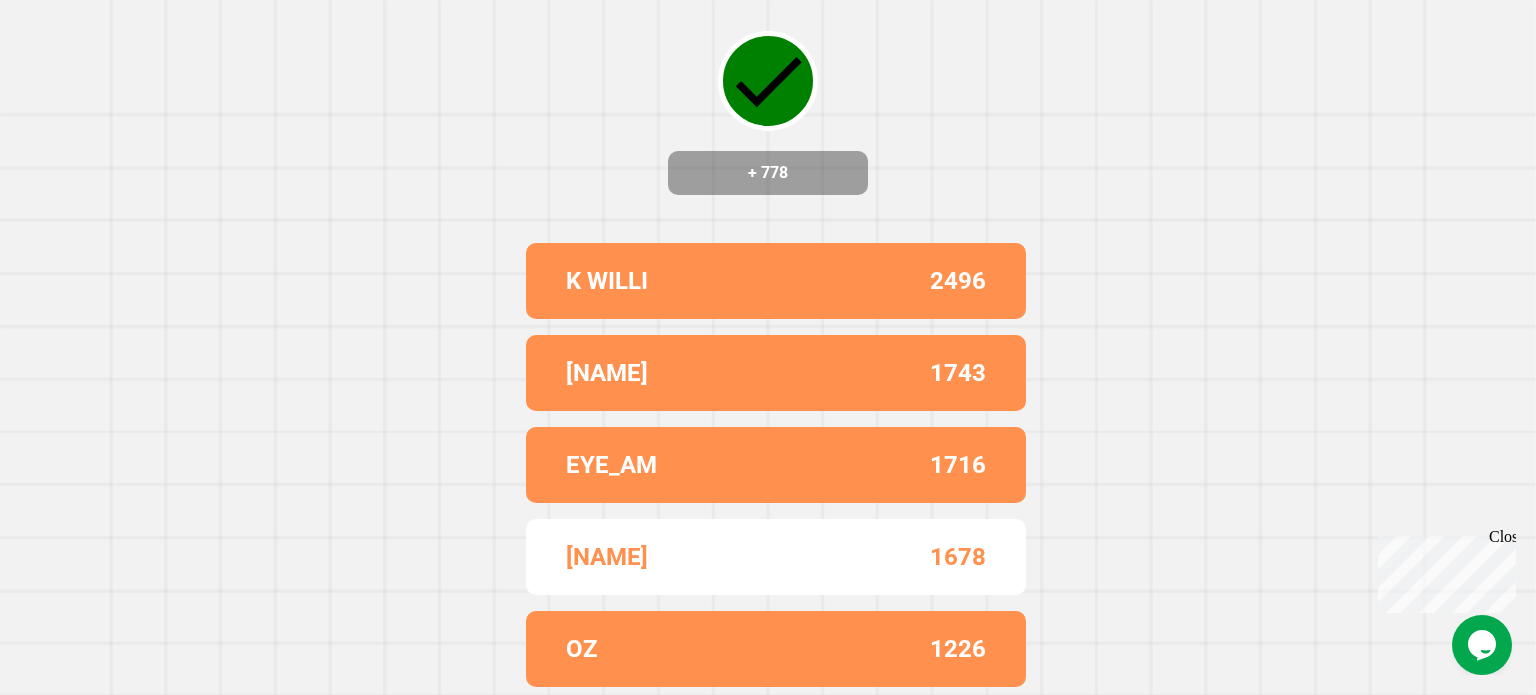 scroll, scrollTop: 0, scrollLeft: 0, axis: both 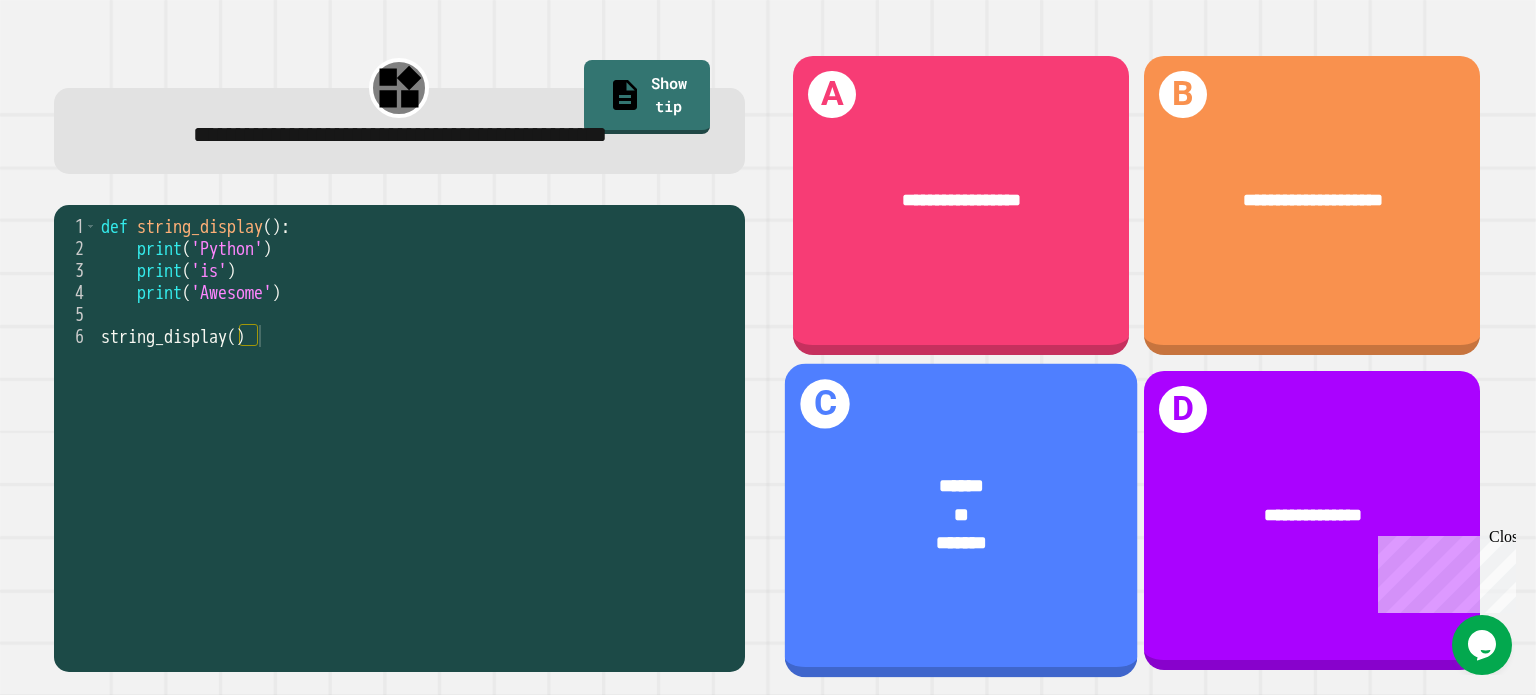 click on "******" at bounding box center (961, 486) 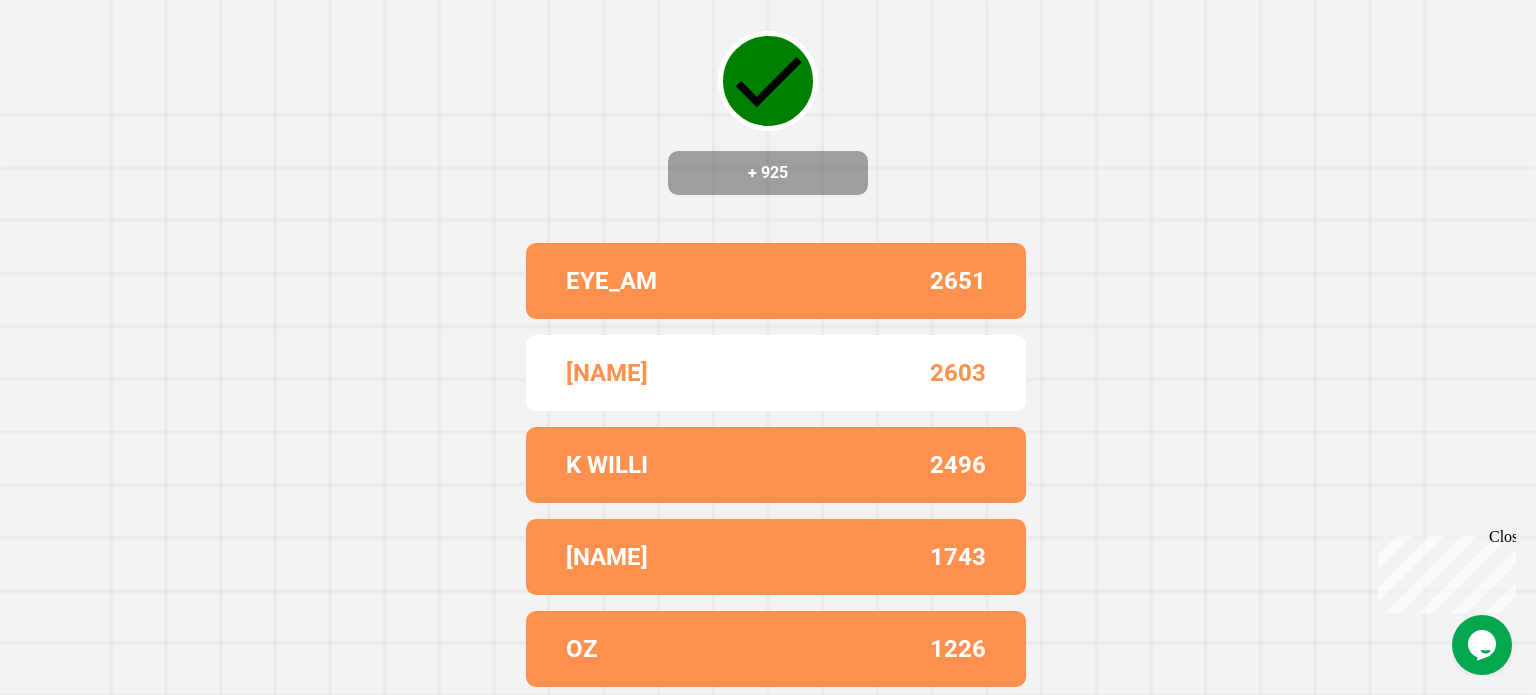 scroll, scrollTop: 0, scrollLeft: 0, axis: both 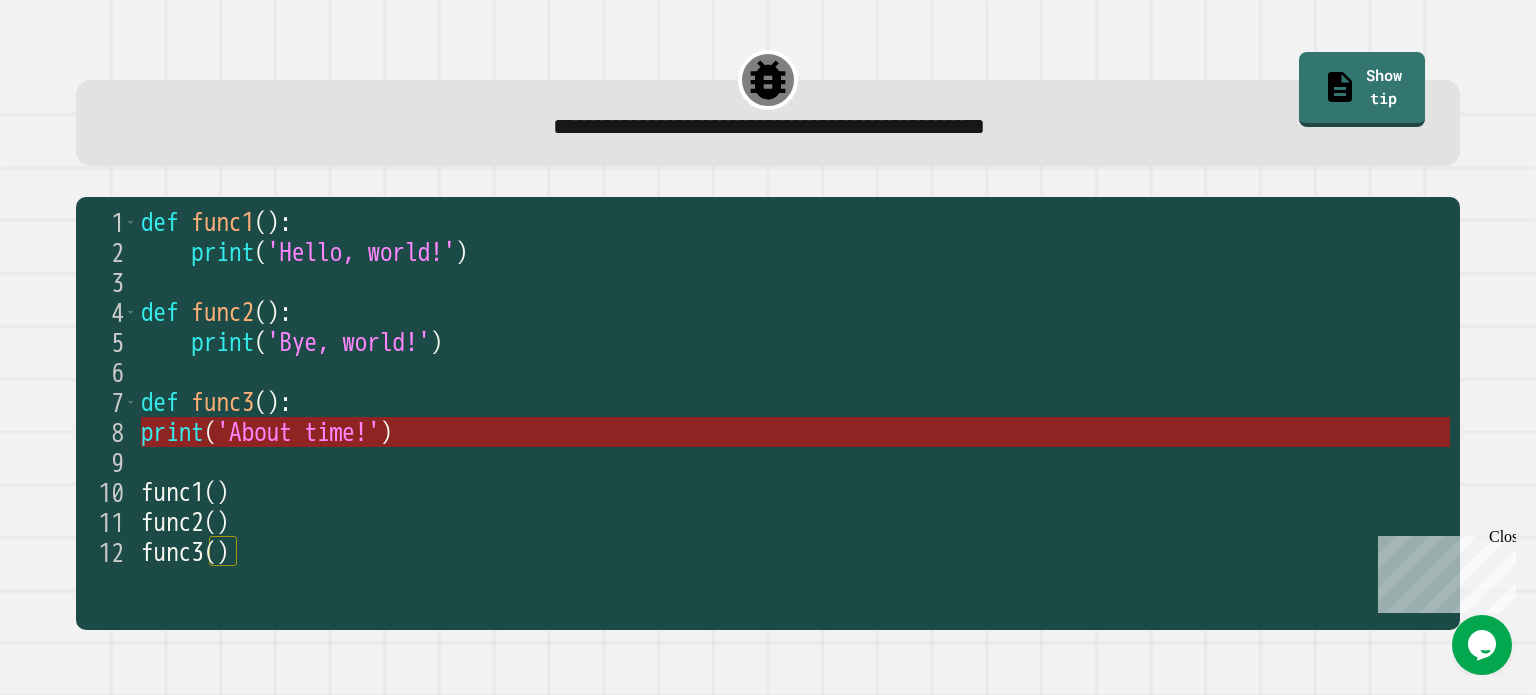click on "print ( 'About time!' )" at bounding box center (500141, 432) 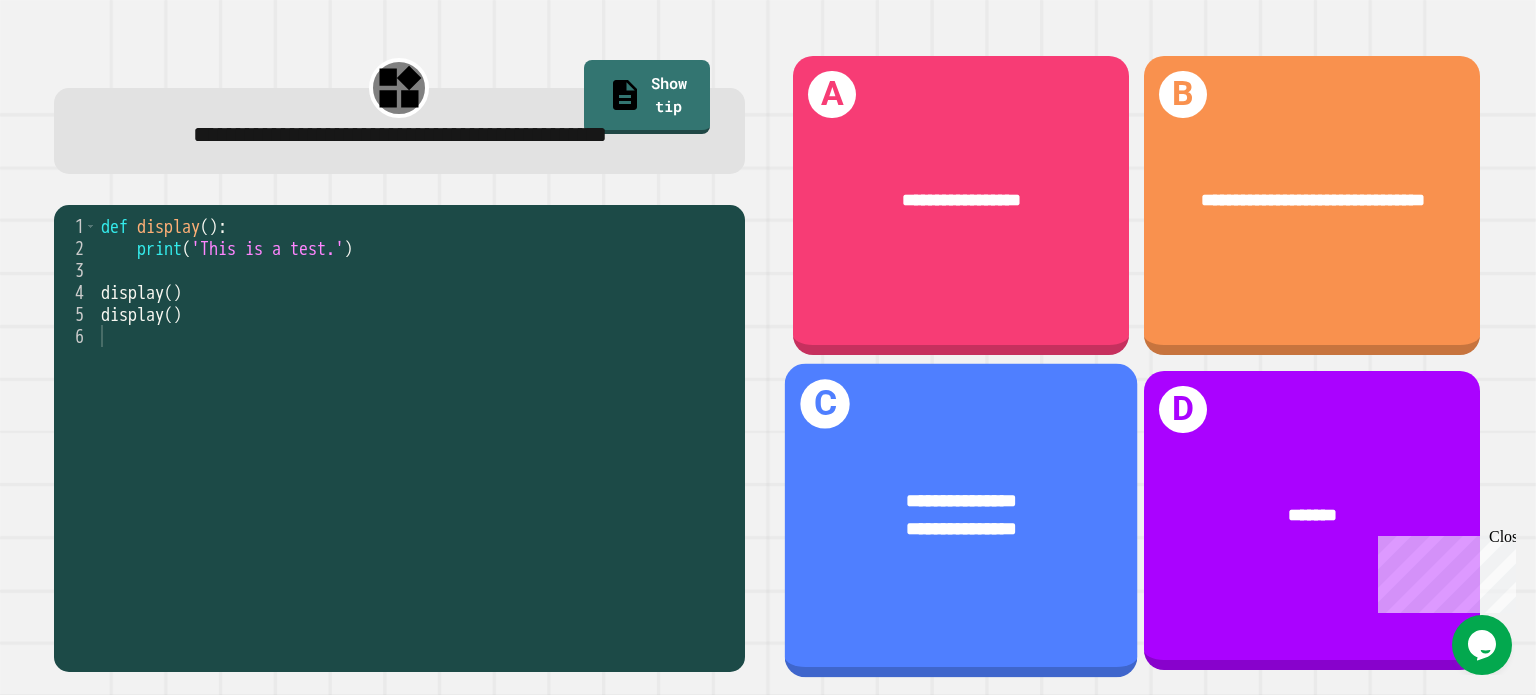 click on "**********" at bounding box center [961, 500] 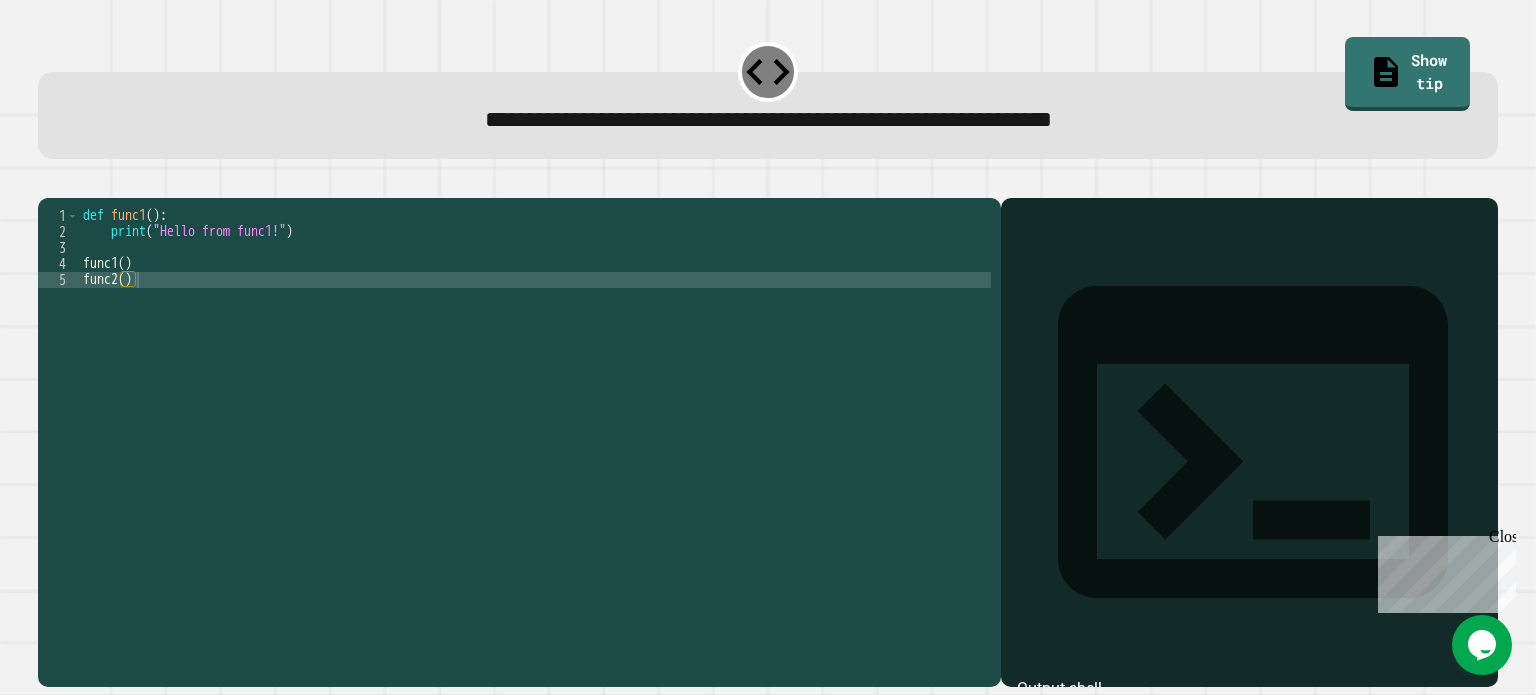 click on "def   func1 ( ) :      print ( "Hello from func1!" ) func1 ( ) func2 ( )" at bounding box center [535, 424] 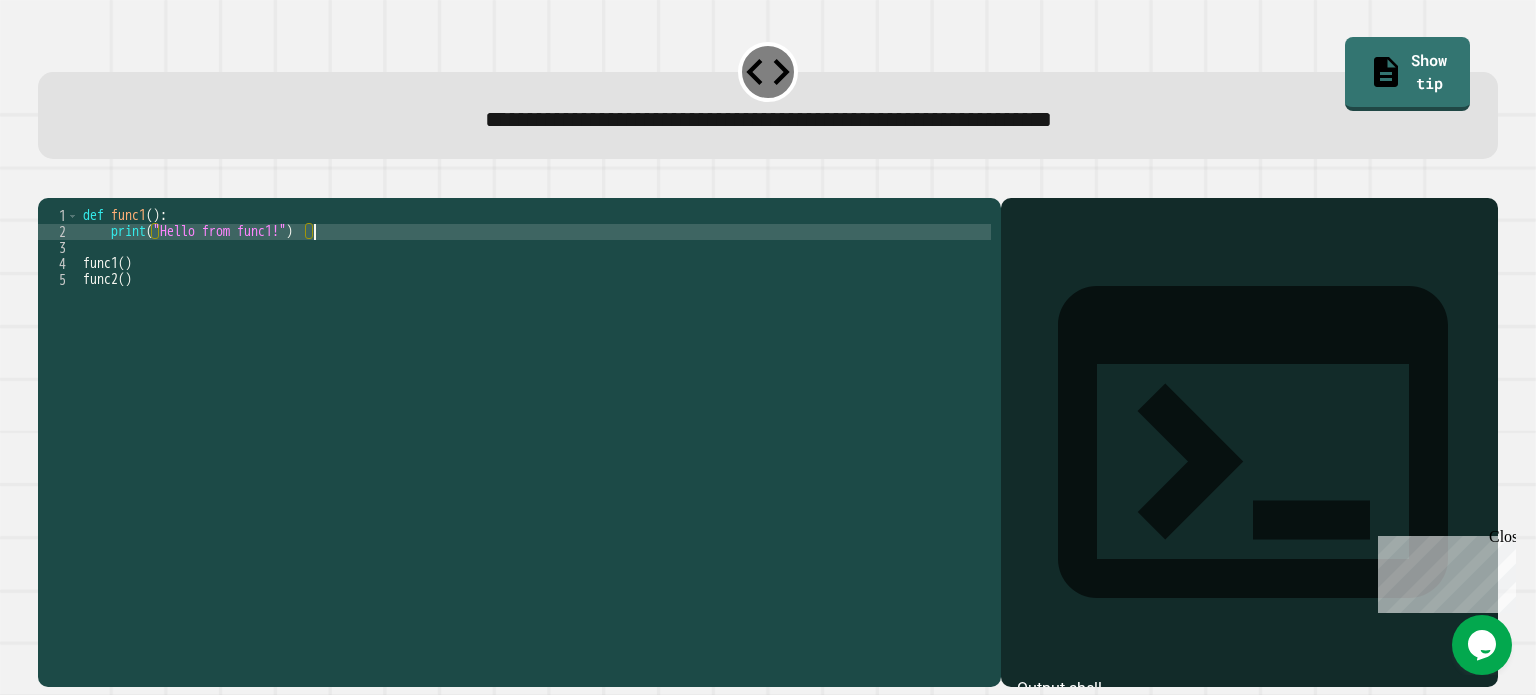 type on "**********" 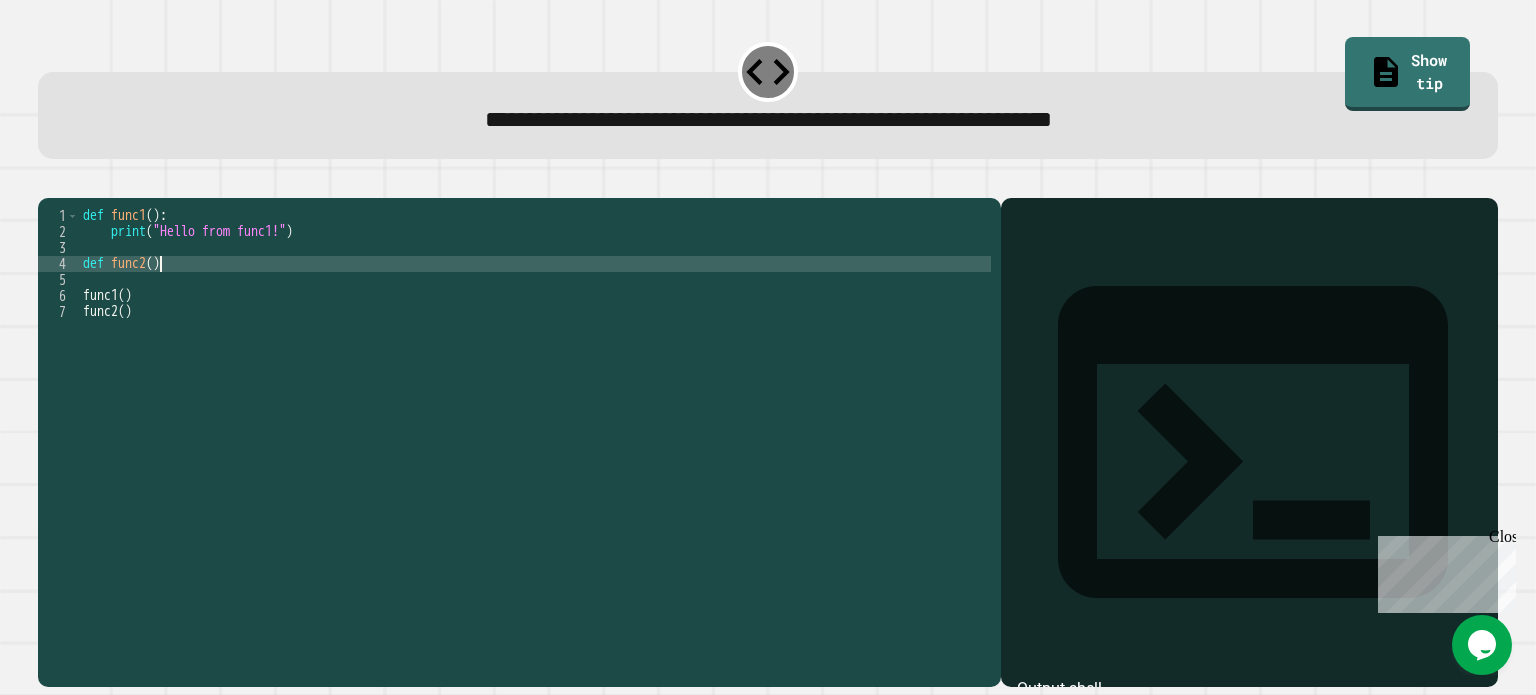scroll, scrollTop: 0, scrollLeft: 4, axis: horizontal 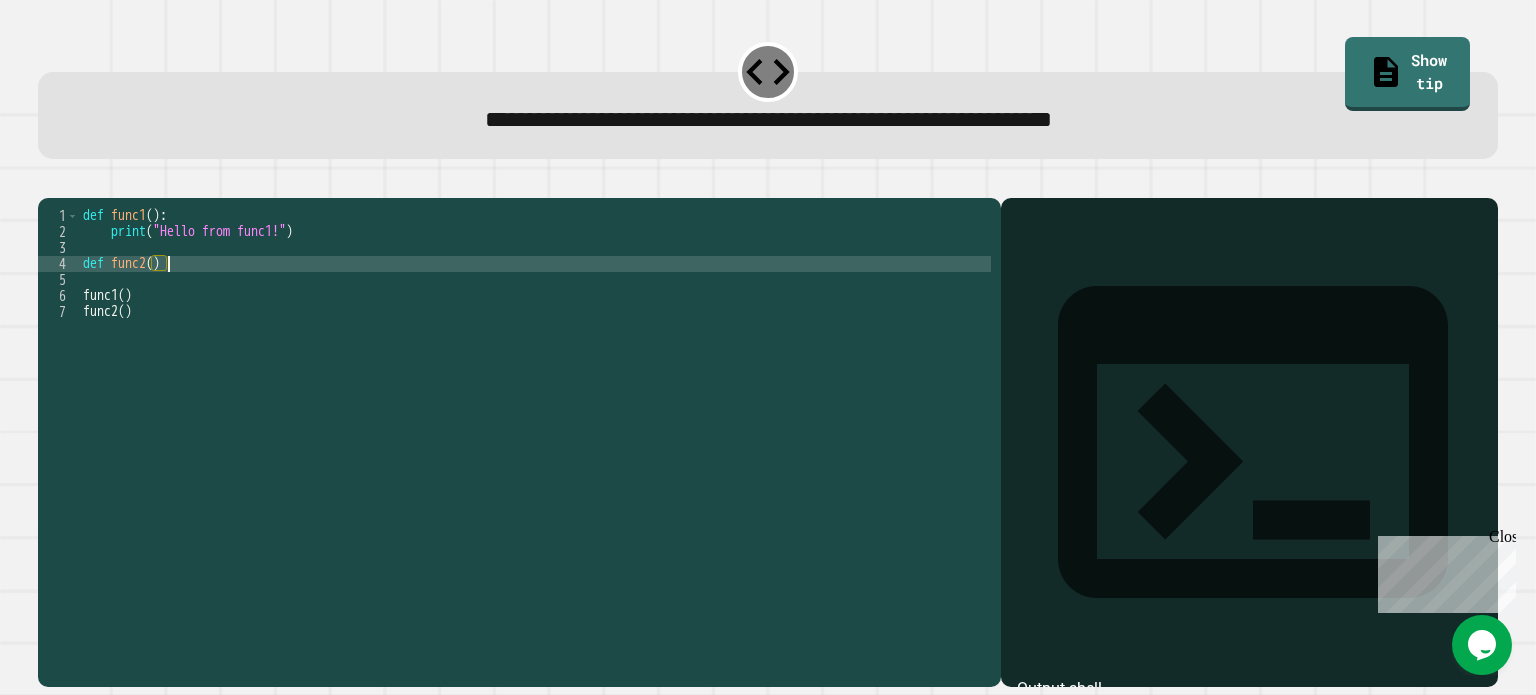 type on "**********" 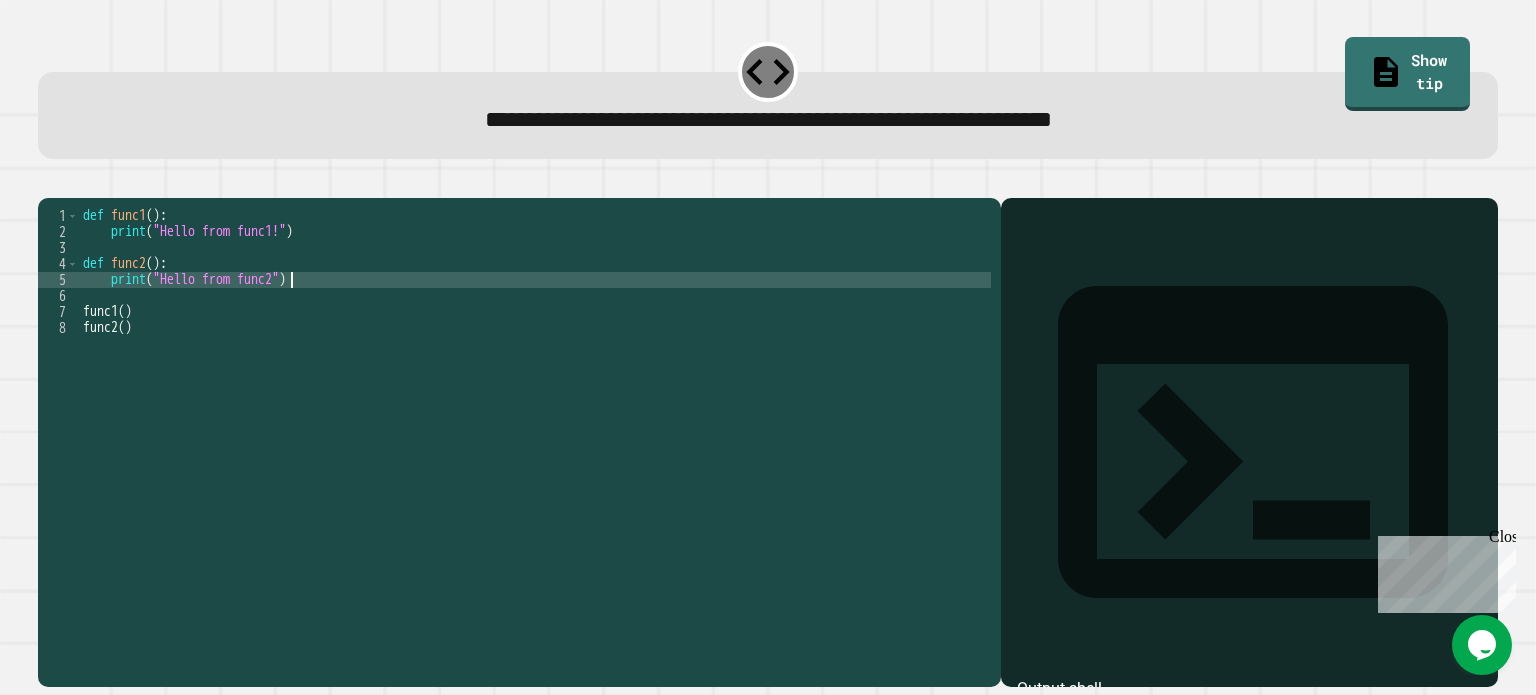 scroll, scrollTop: 0, scrollLeft: 14, axis: horizontal 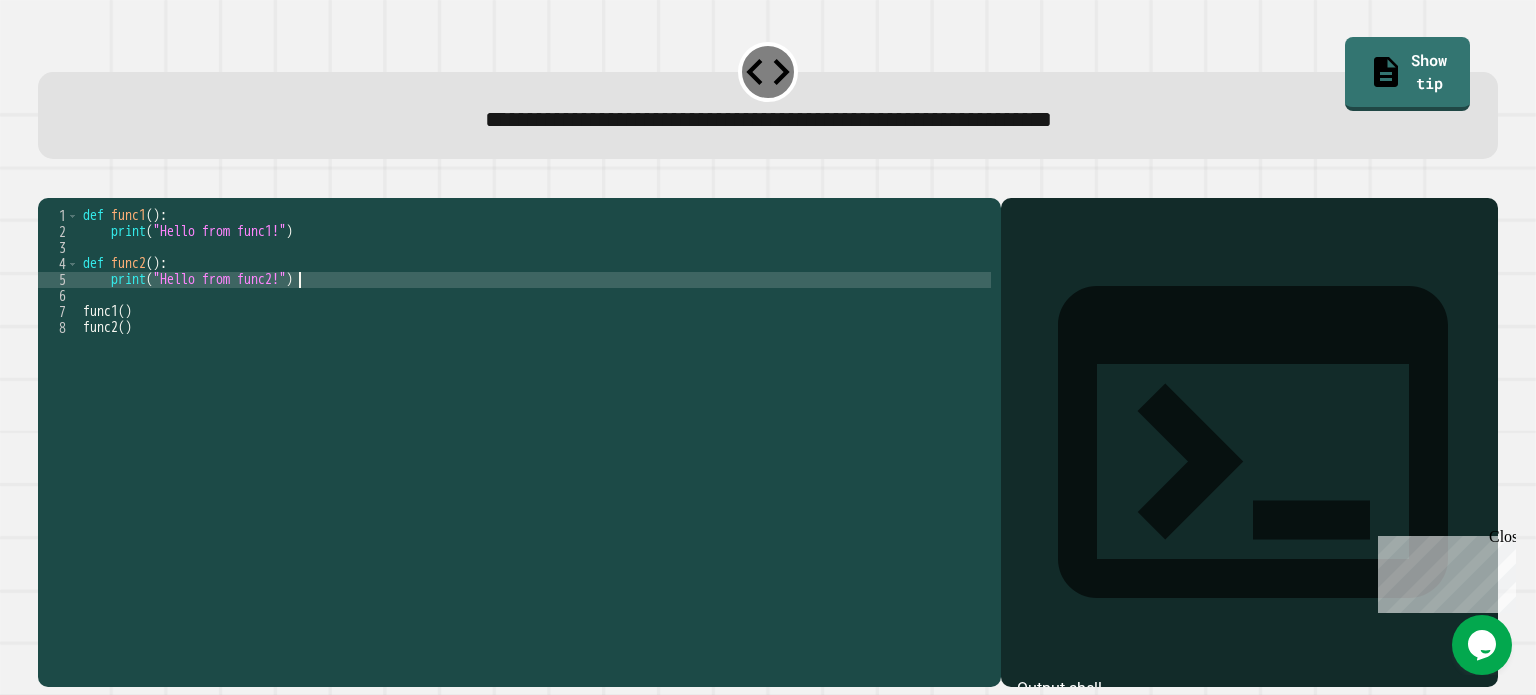 type on "**********" 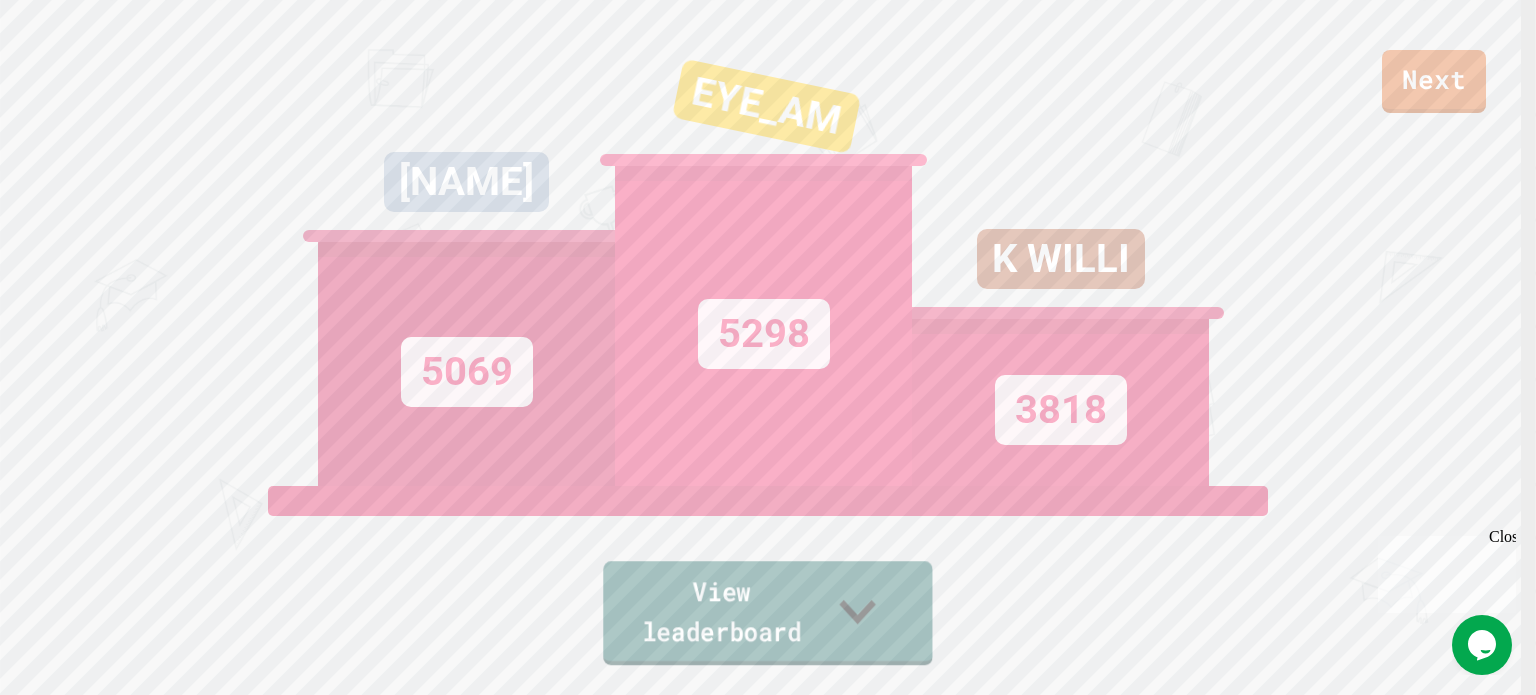click on "View leaderboard" at bounding box center [767, 613] 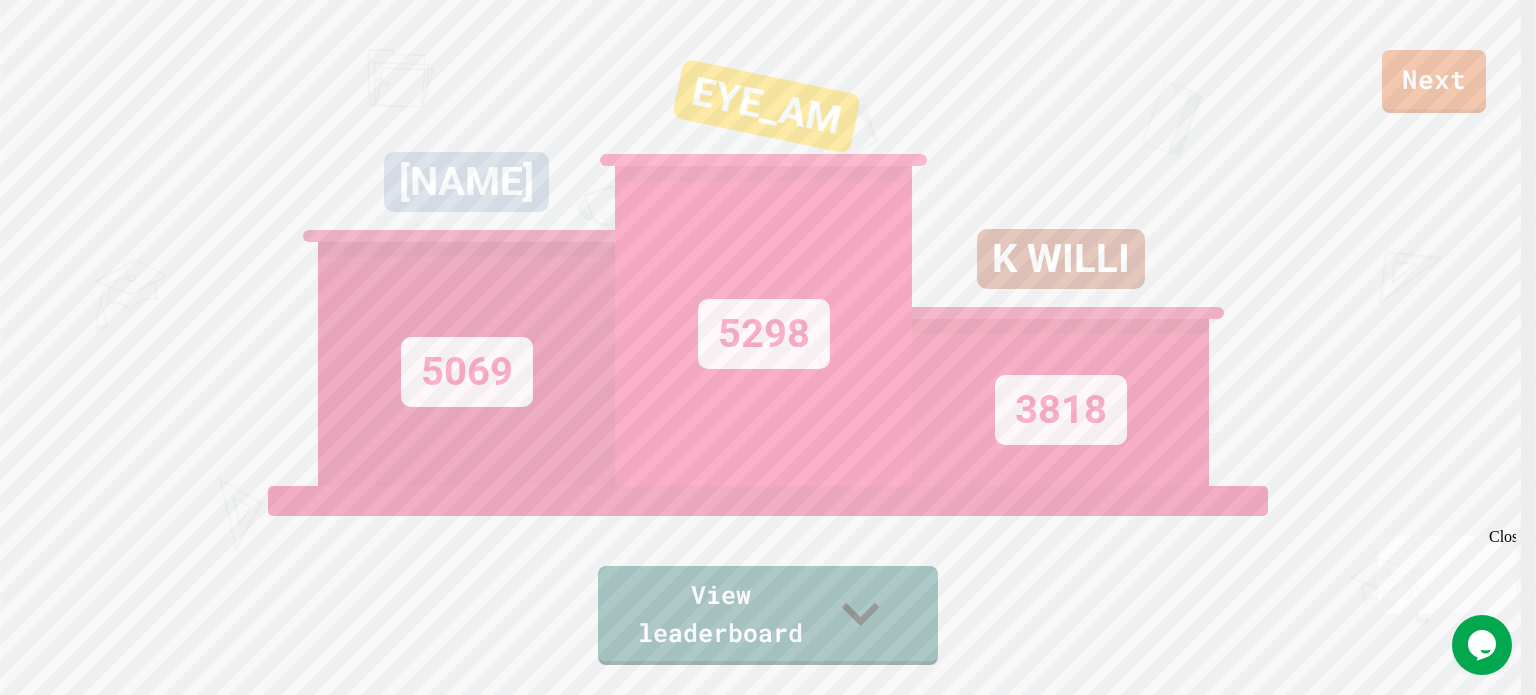 scroll, scrollTop: 0, scrollLeft: 0, axis: both 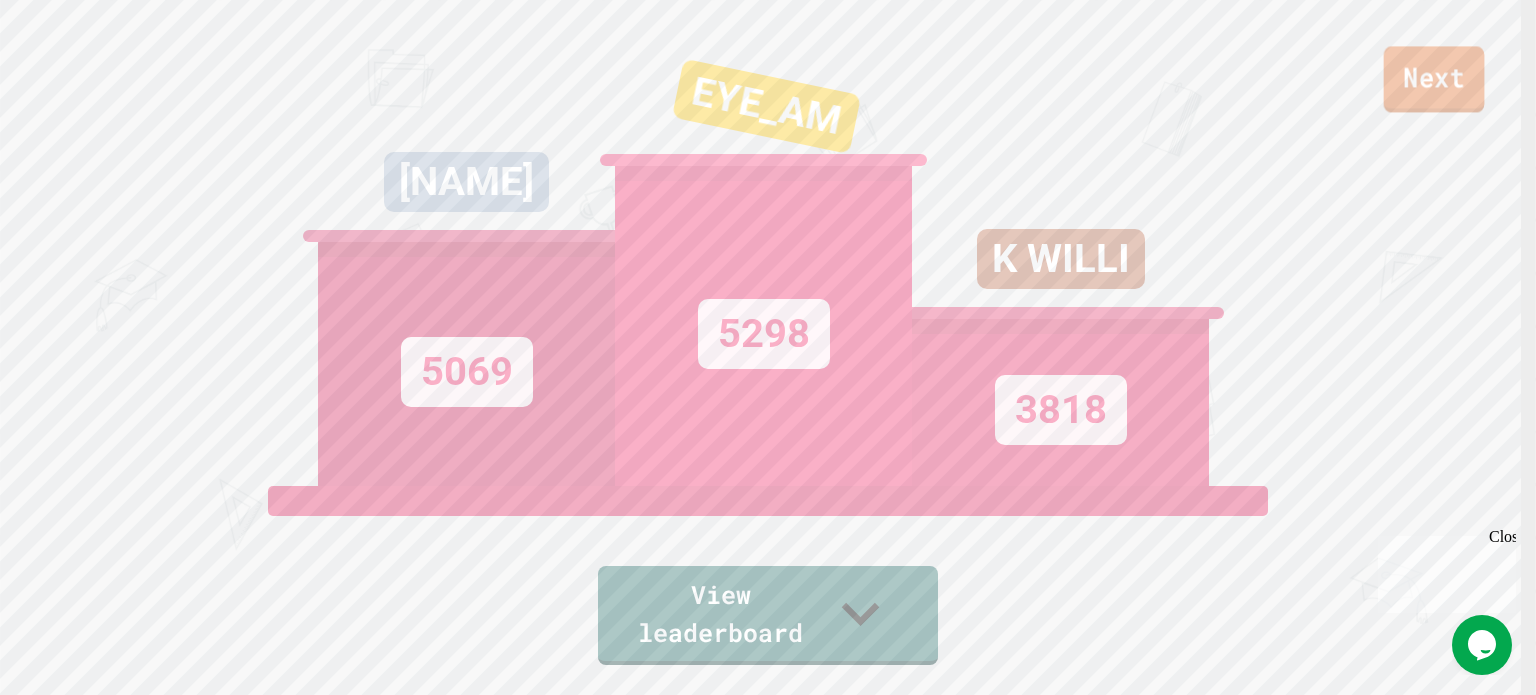 click on "Next" at bounding box center (1434, 79) 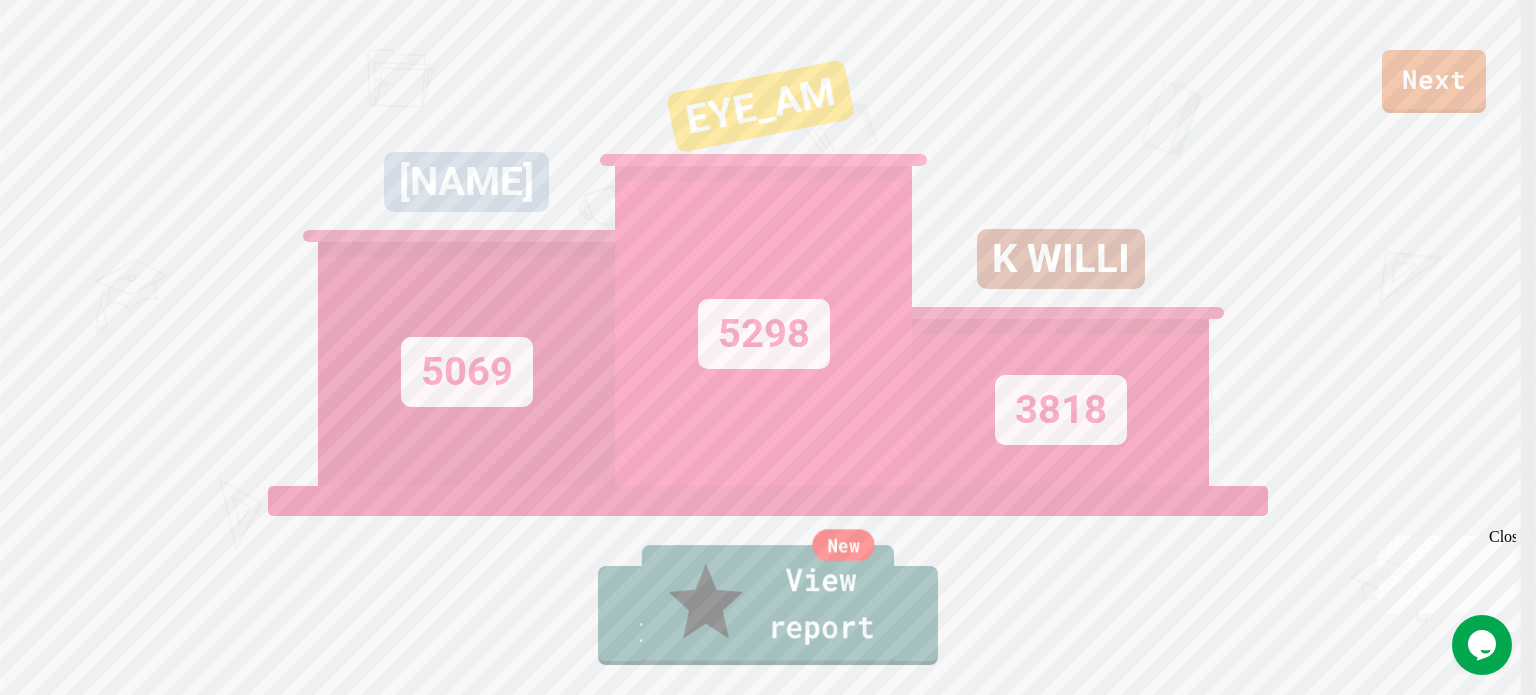 click on "New View report" at bounding box center (768, 605) 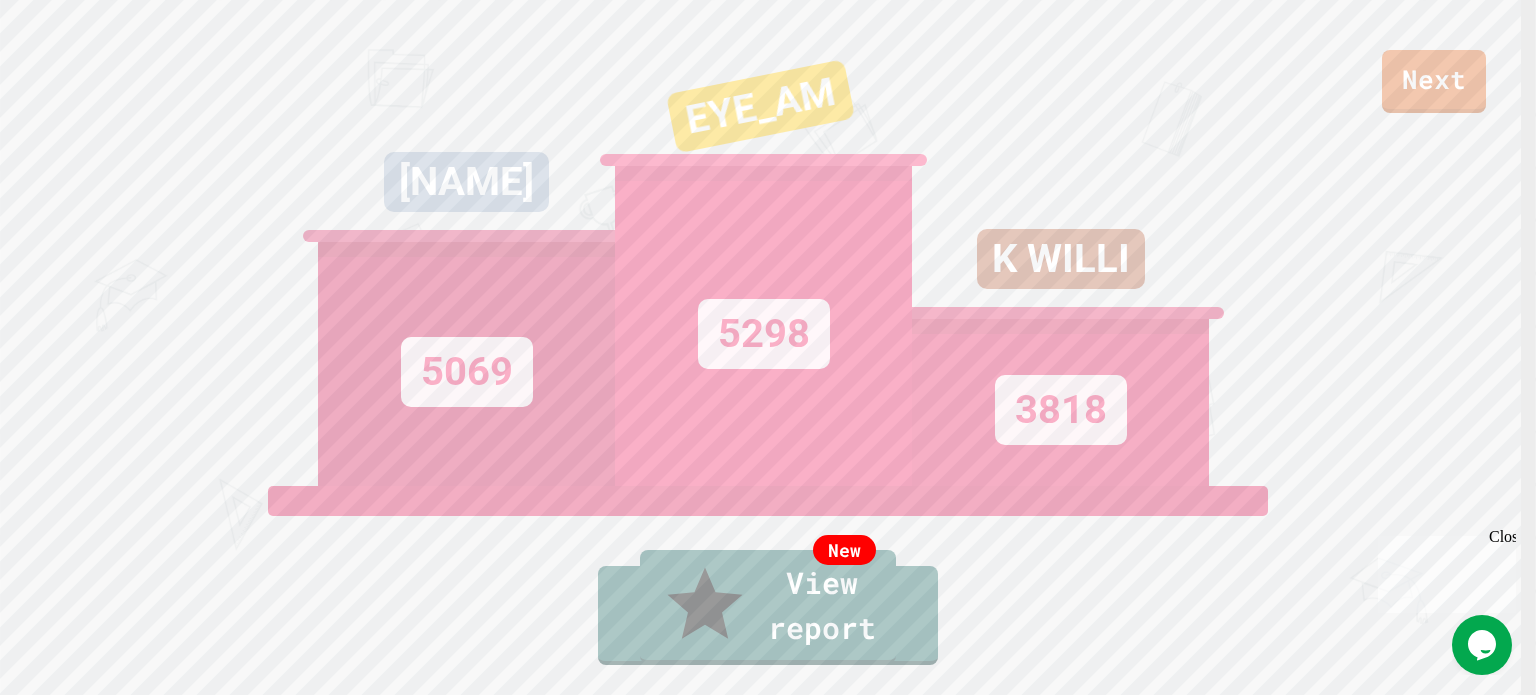 click 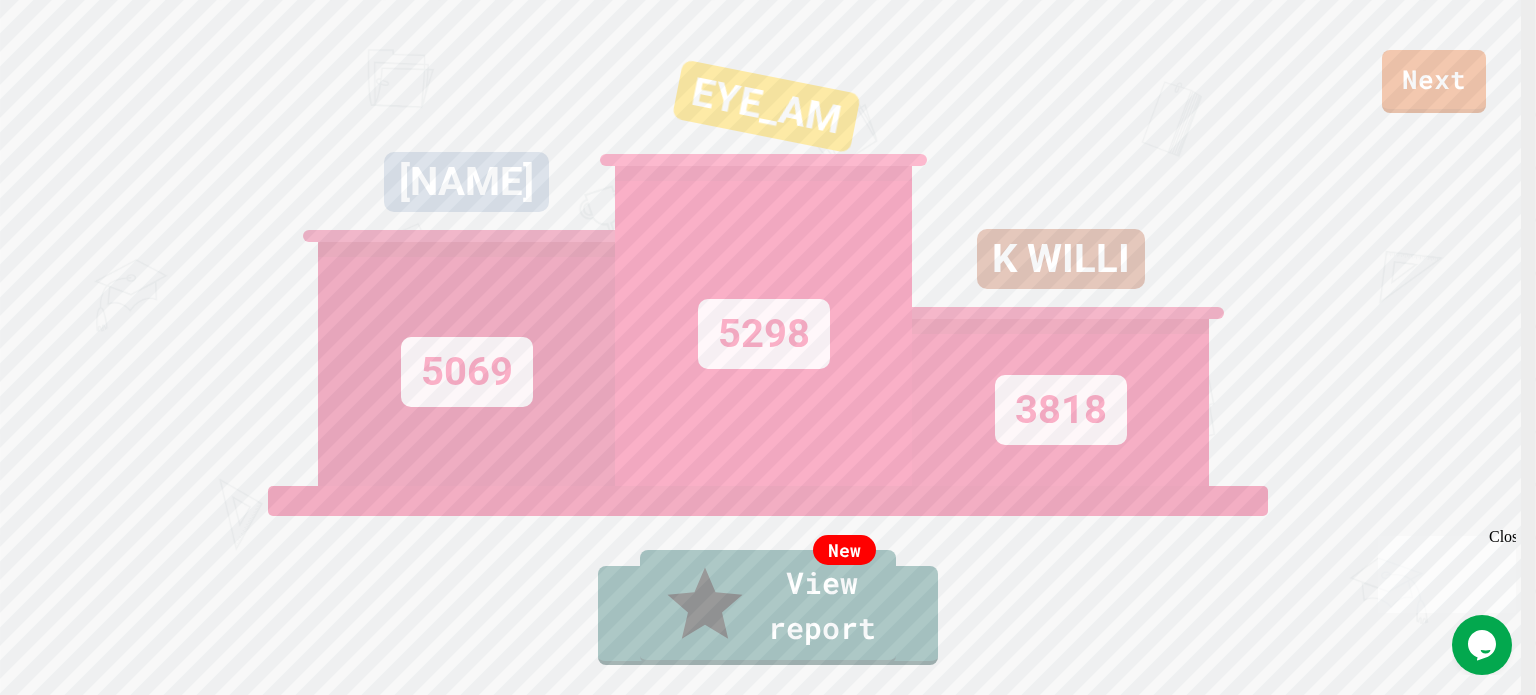 click on "Exit" at bounding box center (1426, 744) 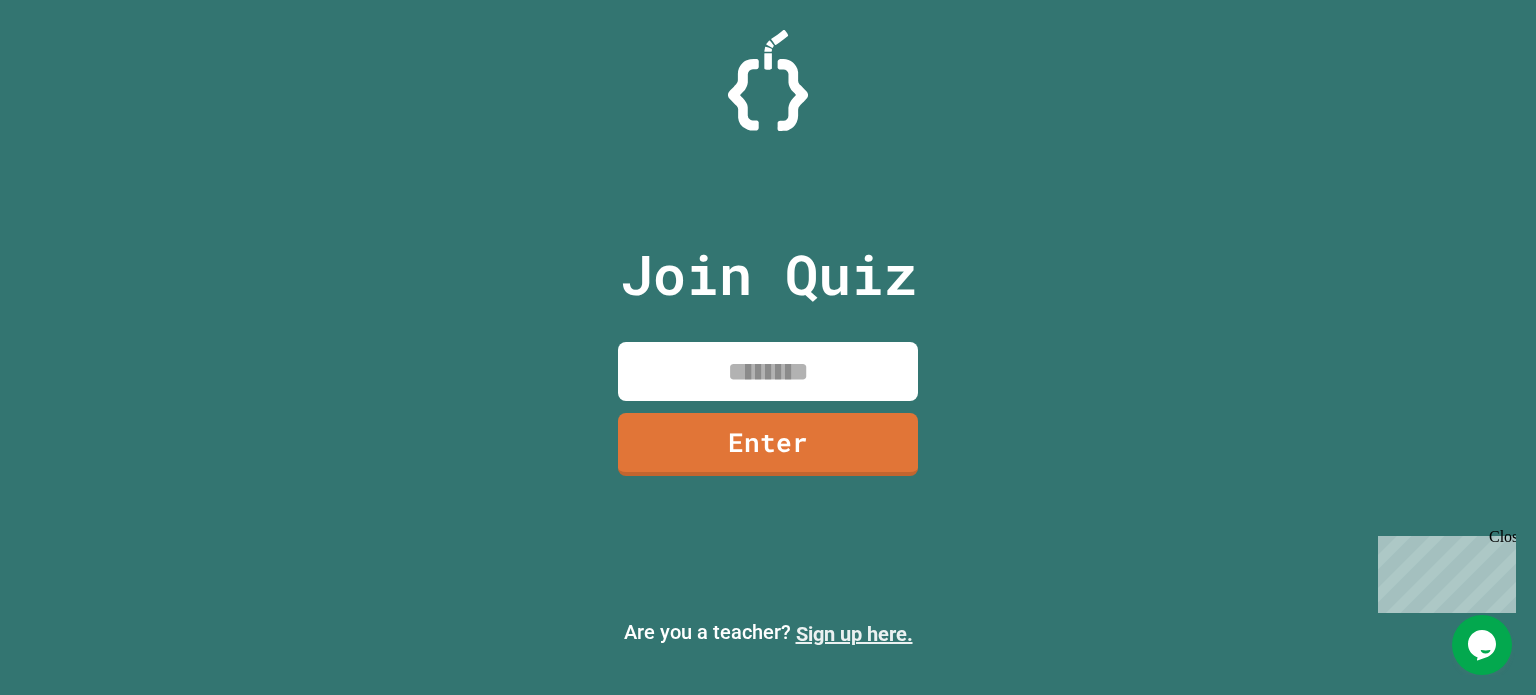 click on "Sign up here." at bounding box center (854, 634) 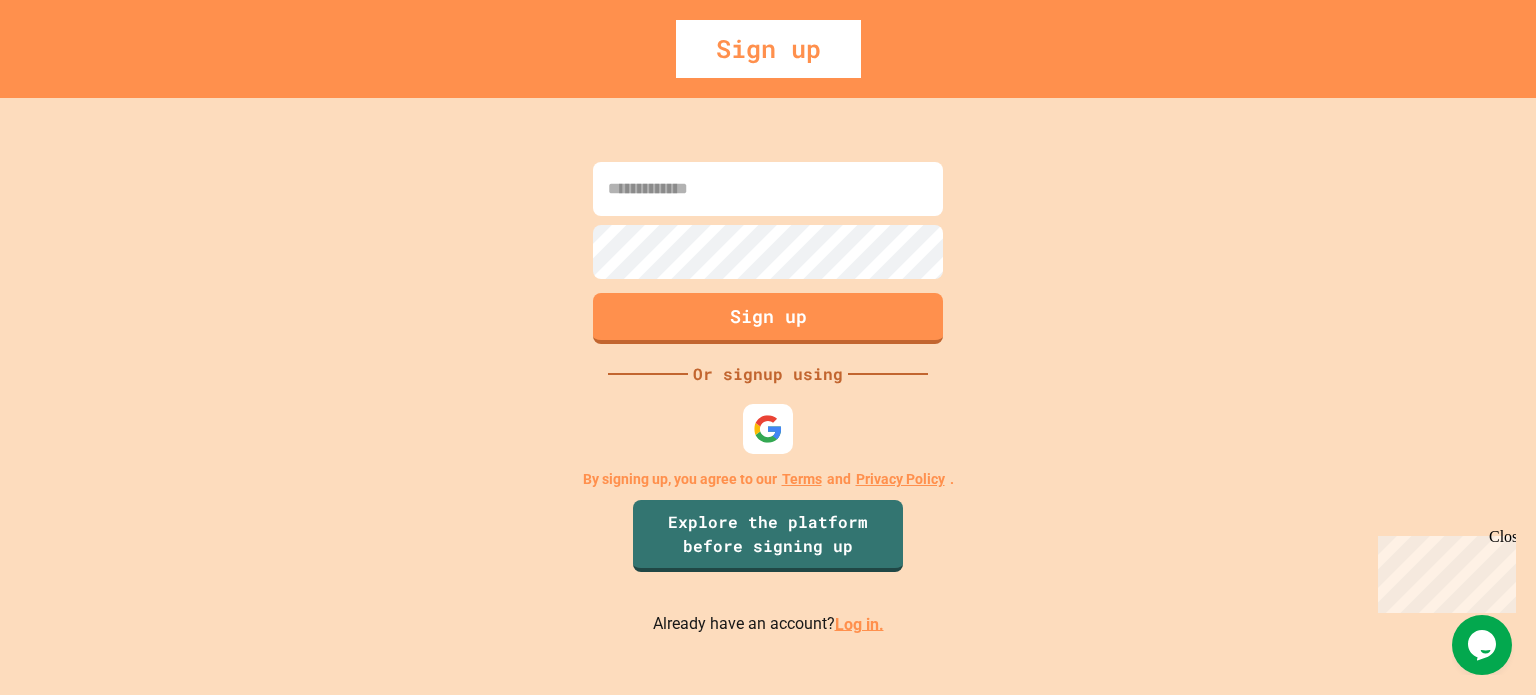 click at bounding box center [768, 189] 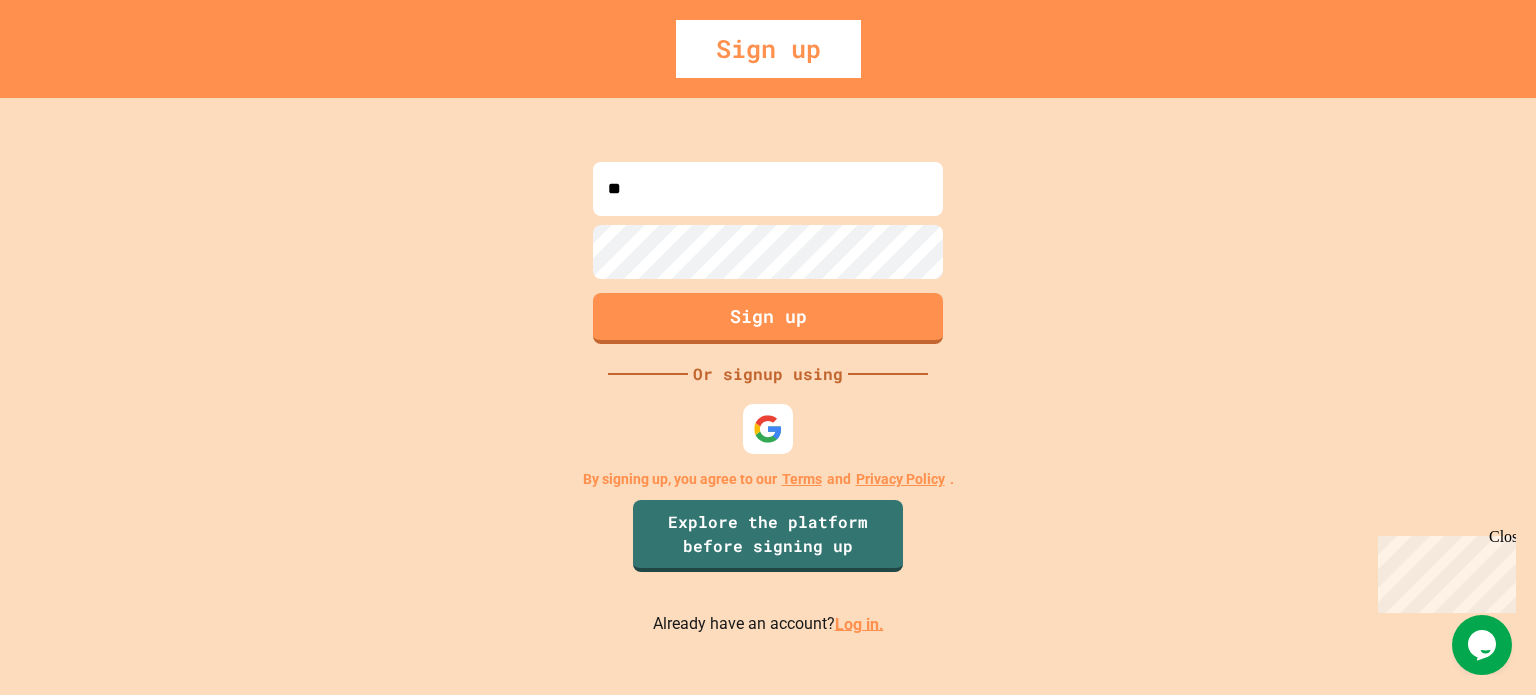 type on "*" 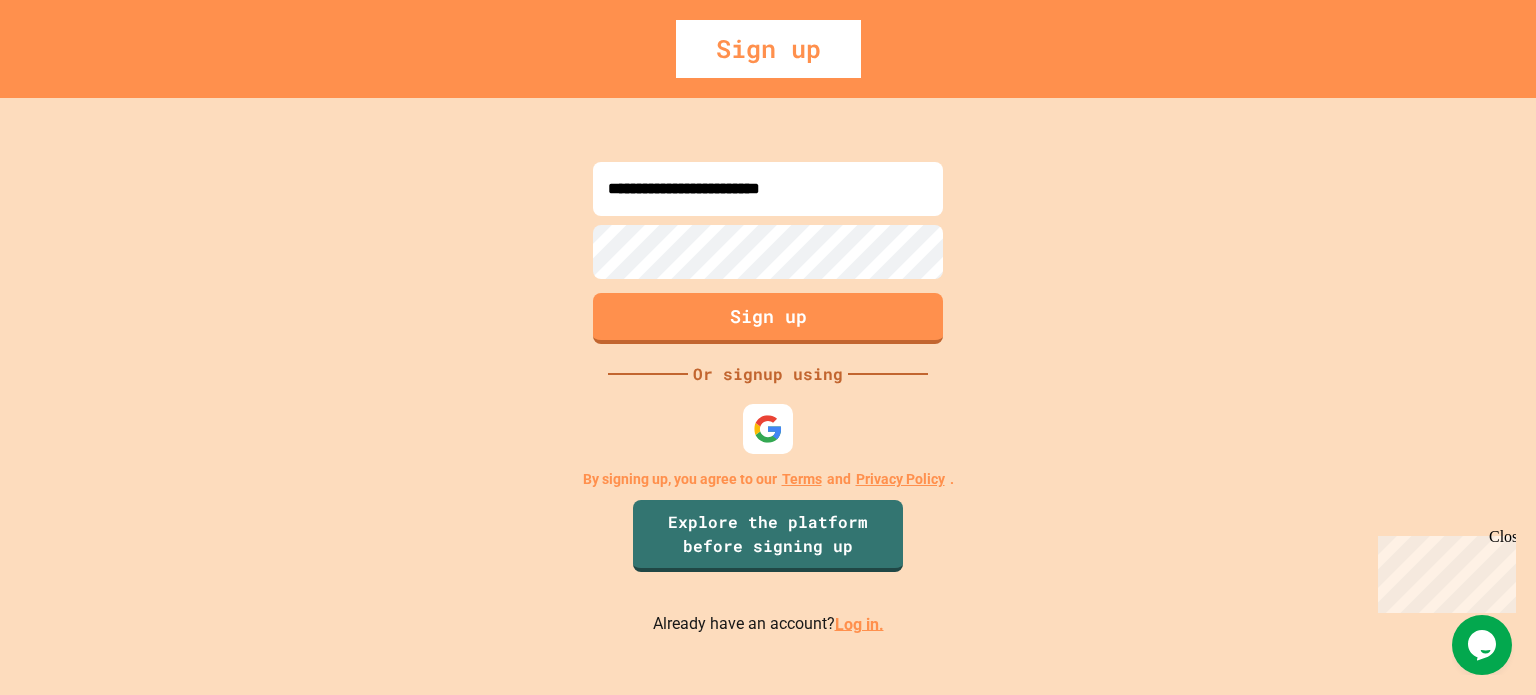 type on "**********" 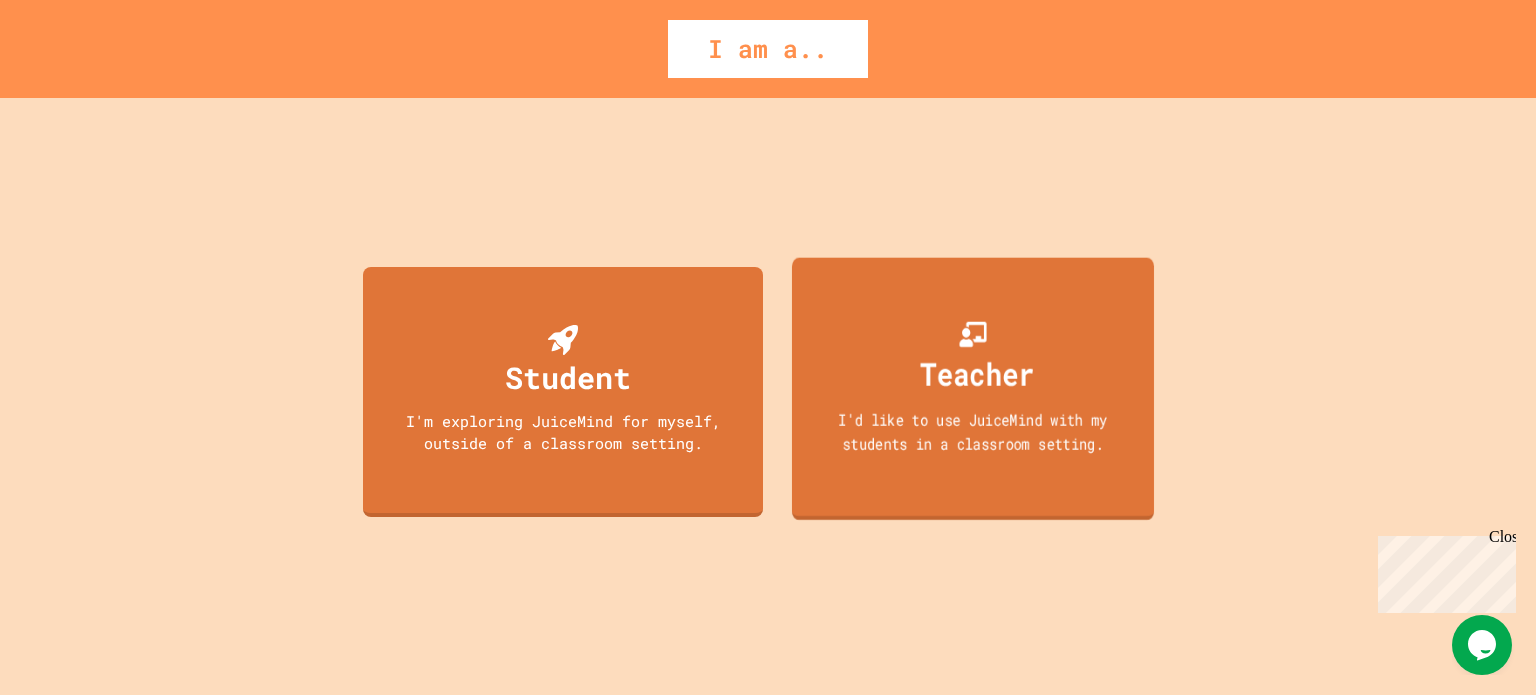 click on "Teacher I'd like to use JuiceMind with my students in a classroom setting." at bounding box center [973, 388] 